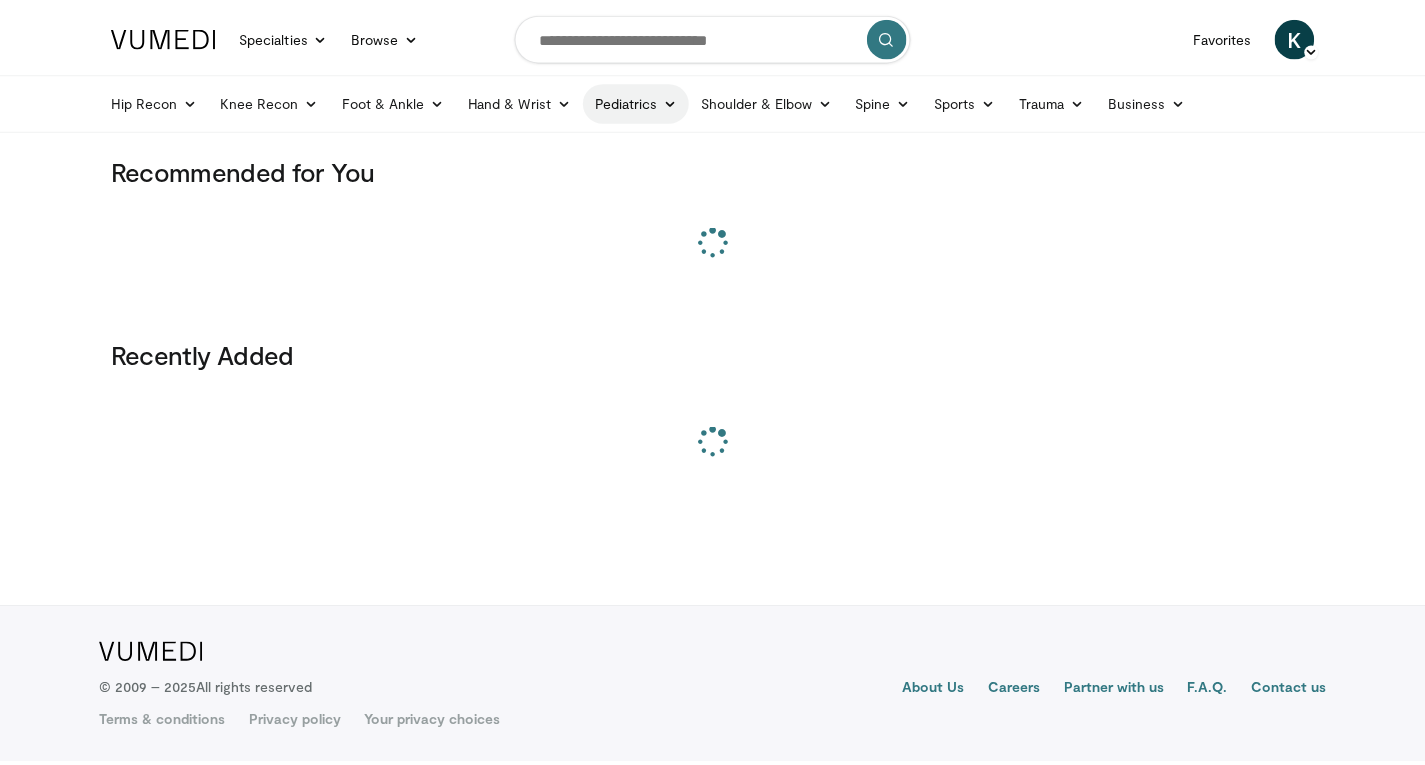 scroll, scrollTop: 0, scrollLeft: 0, axis: both 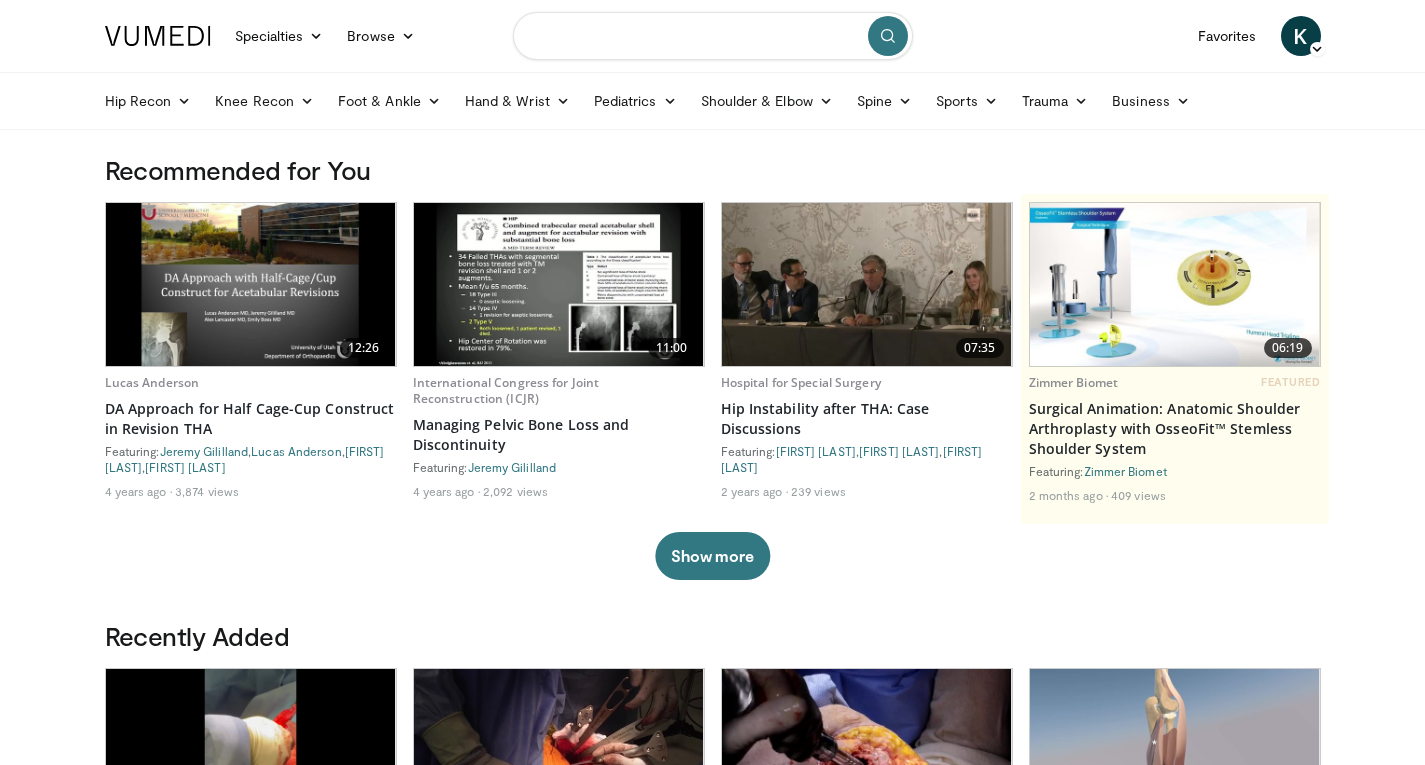 click at bounding box center [713, 36] 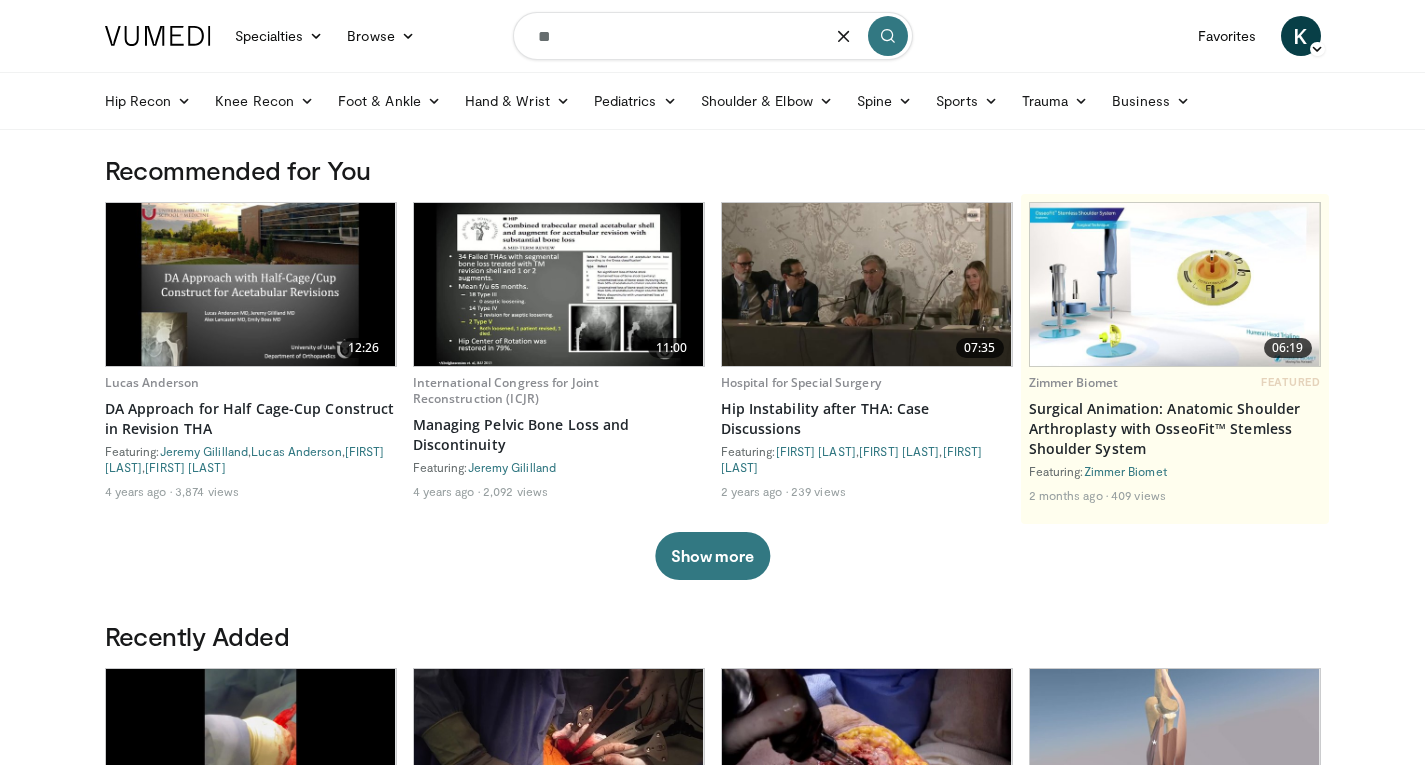 type on "*" 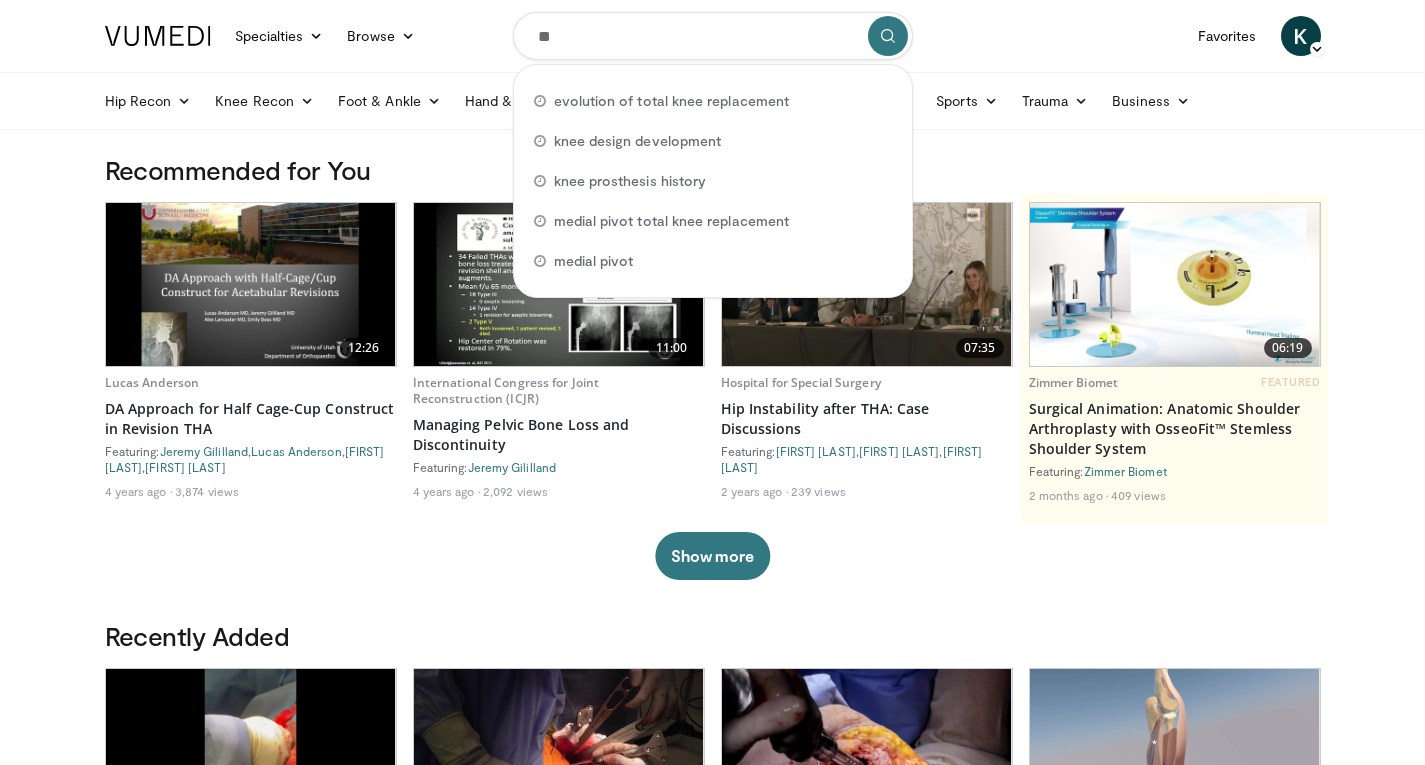 type on "*" 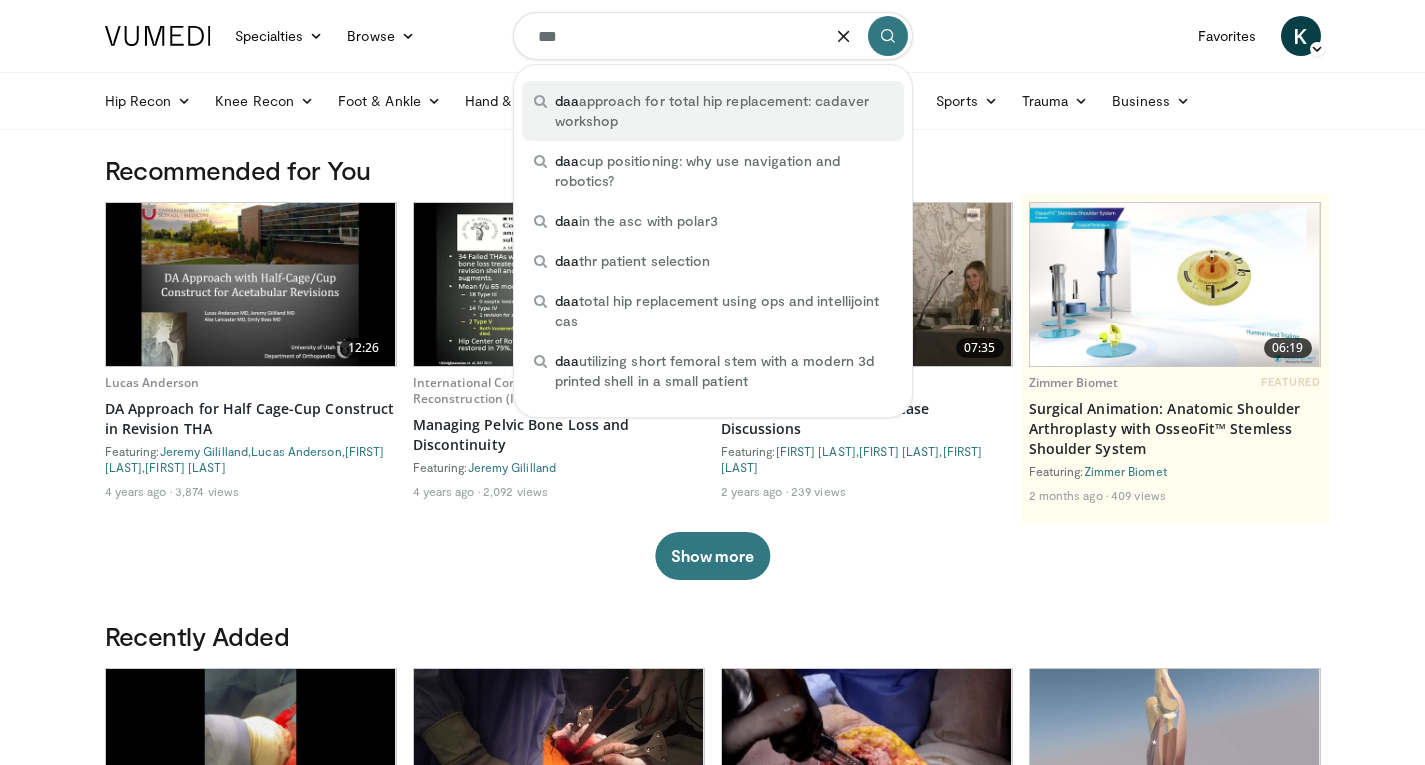 click on "daa  approach for total hip replacement: cadaver workshop" at bounding box center (713, 111) 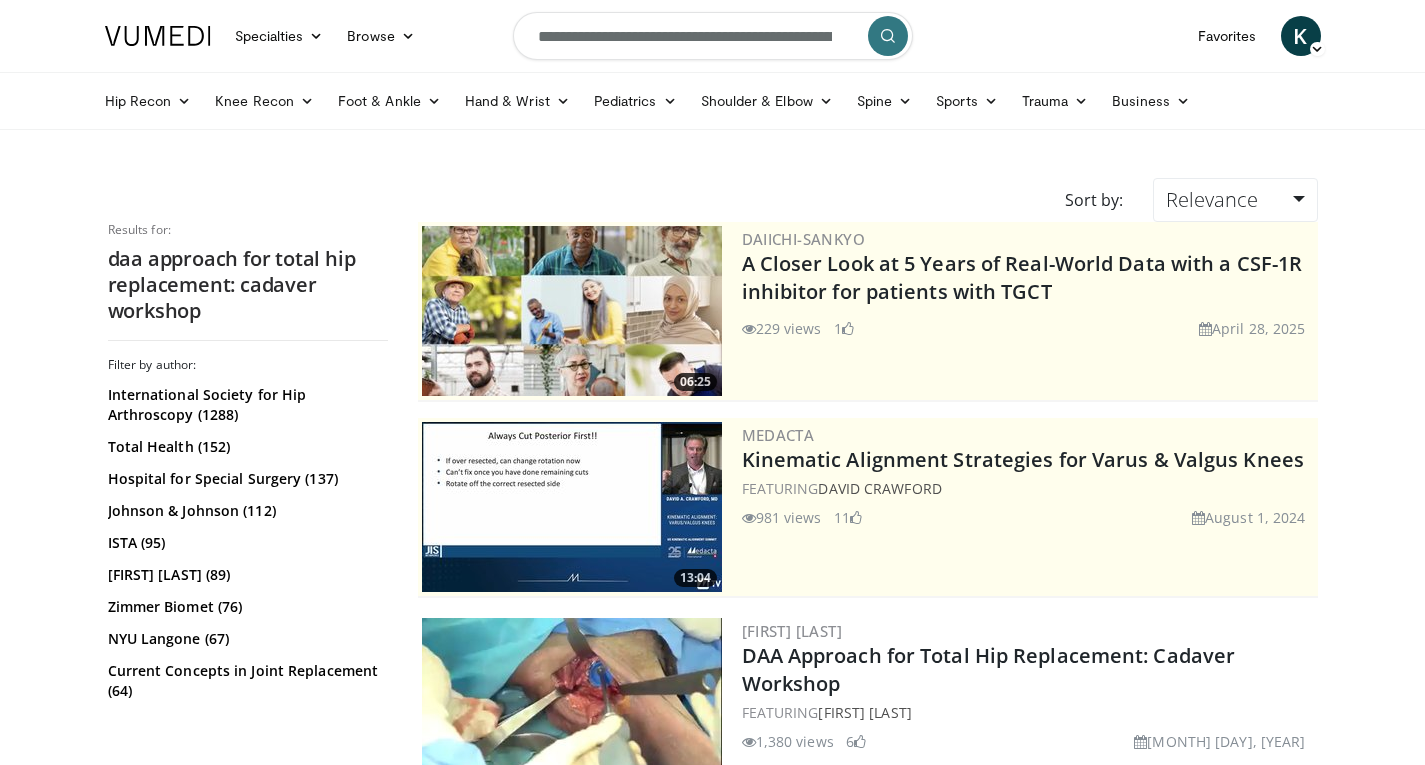 scroll, scrollTop: 100, scrollLeft: 0, axis: vertical 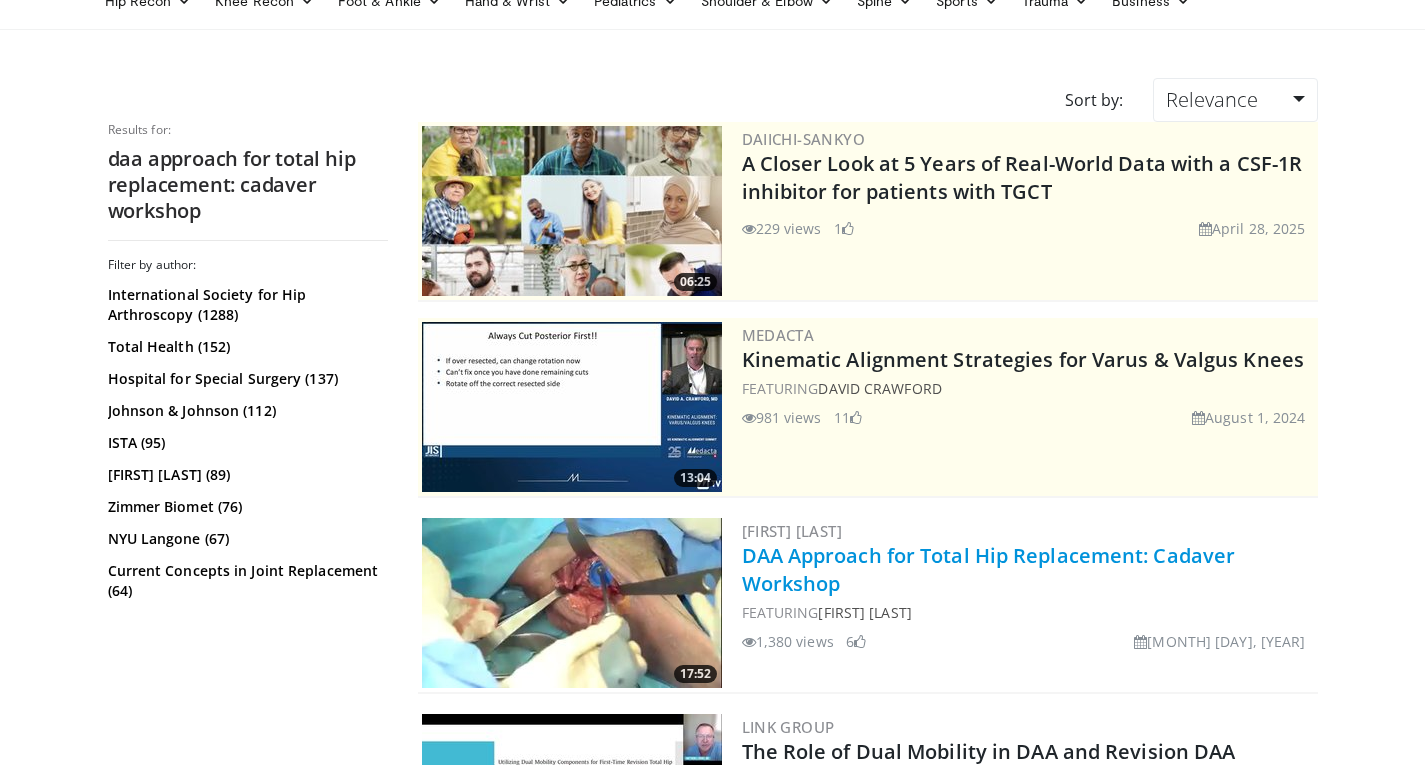 click on "DAA Approach for Total Hip Replacement: Cadaver Workshop" at bounding box center [989, 569] 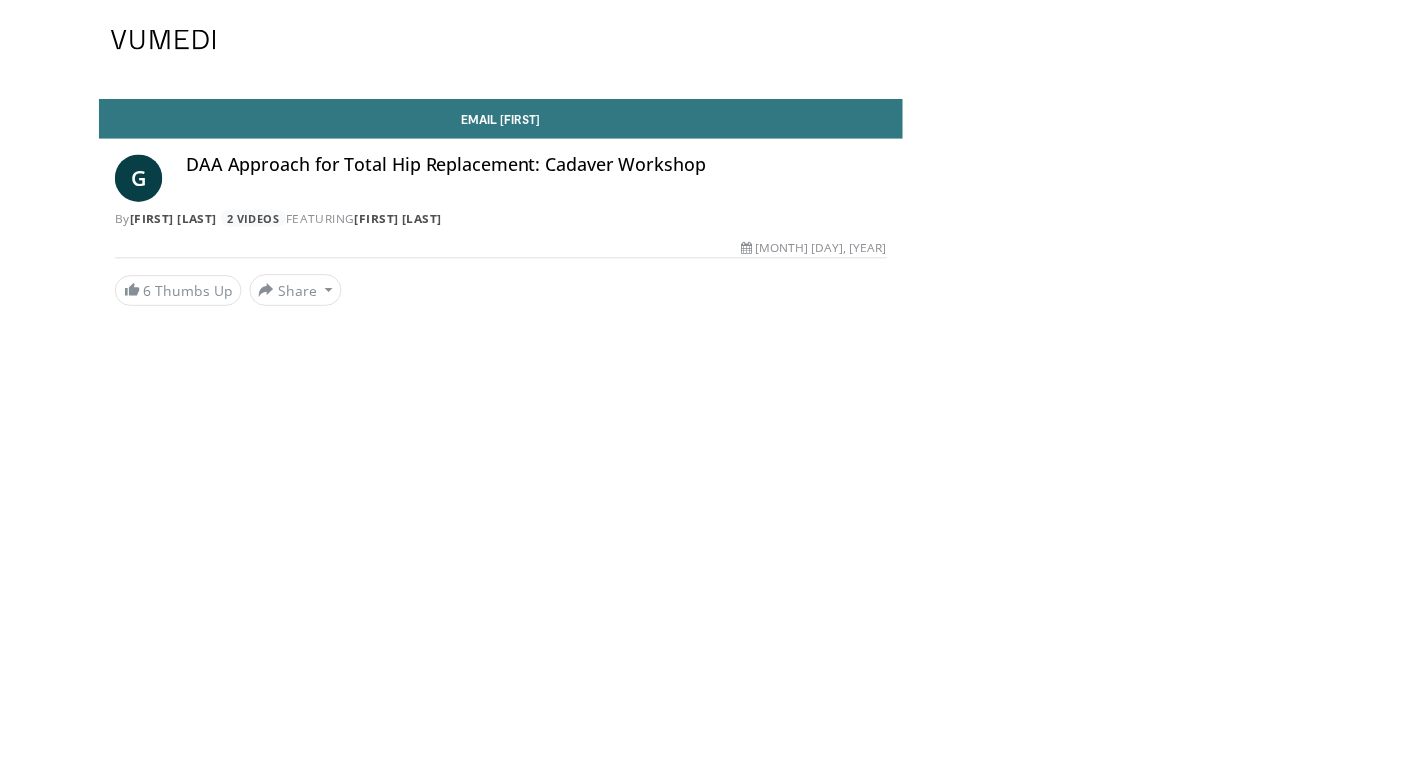 scroll, scrollTop: 0, scrollLeft: 0, axis: both 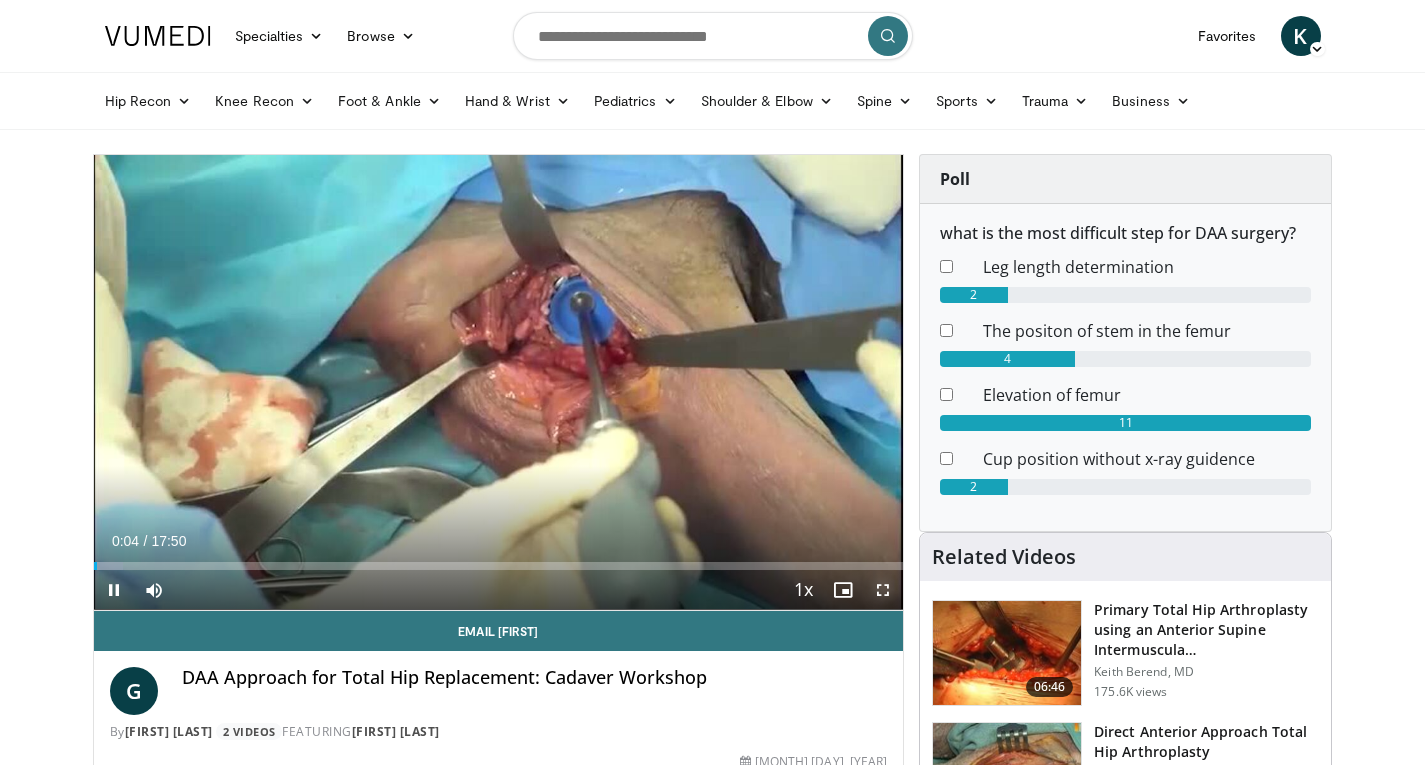click at bounding box center [883, 590] 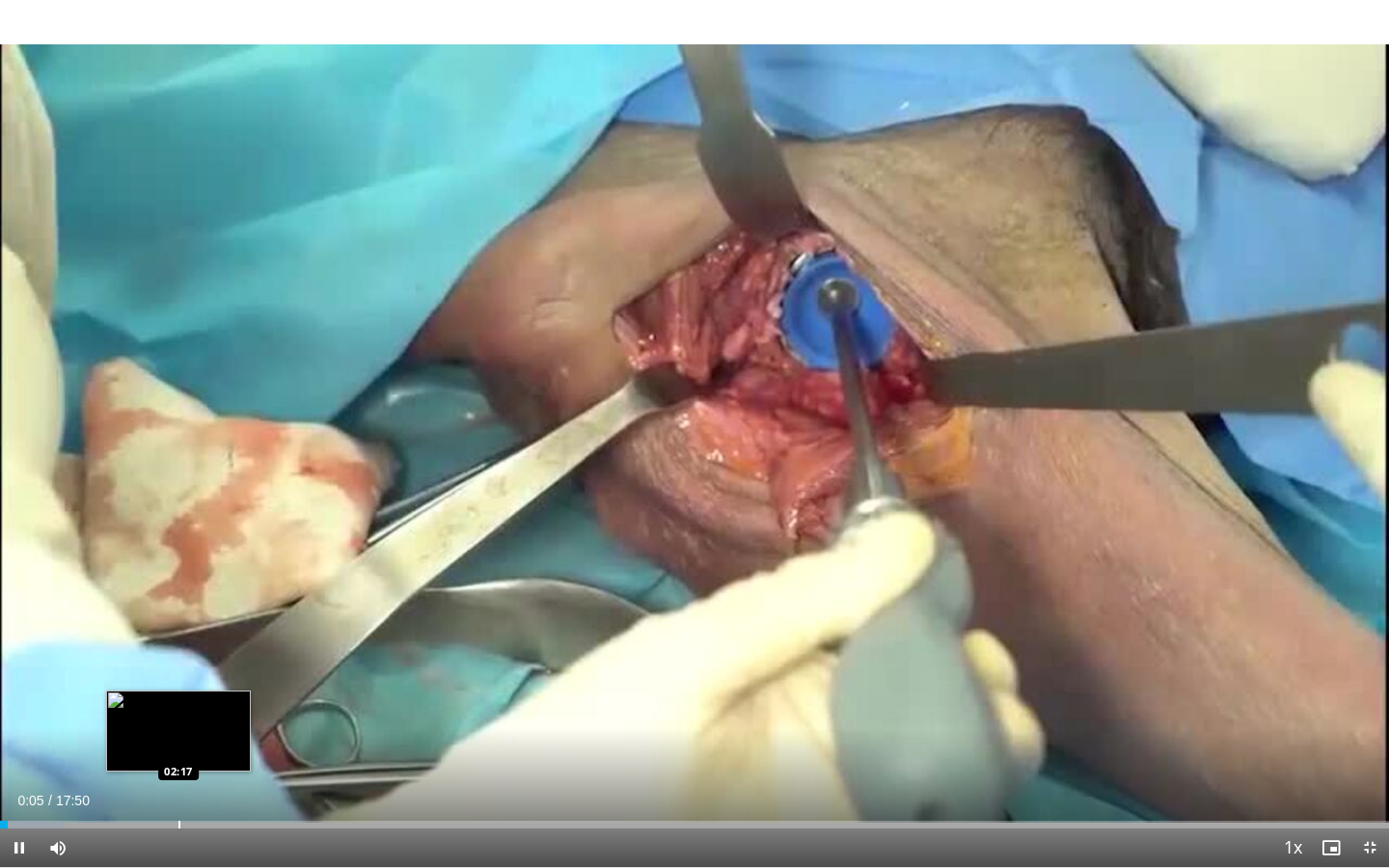 click on "Loaded :  4.63% 00:06 02:17" at bounding box center (694, 825) 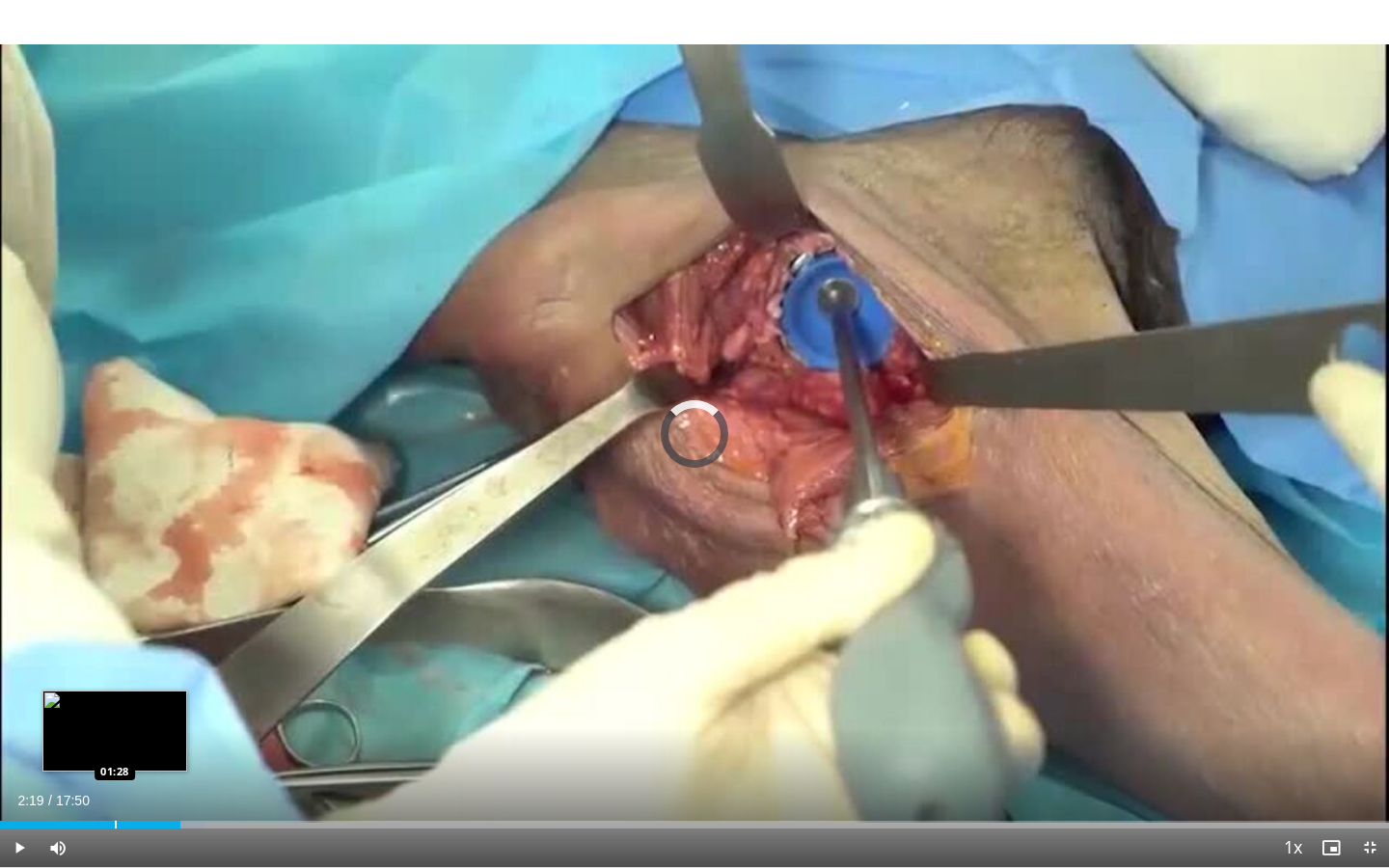 click on "Loaded :  14.81% 02:19 01:28" at bounding box center [694, 819] 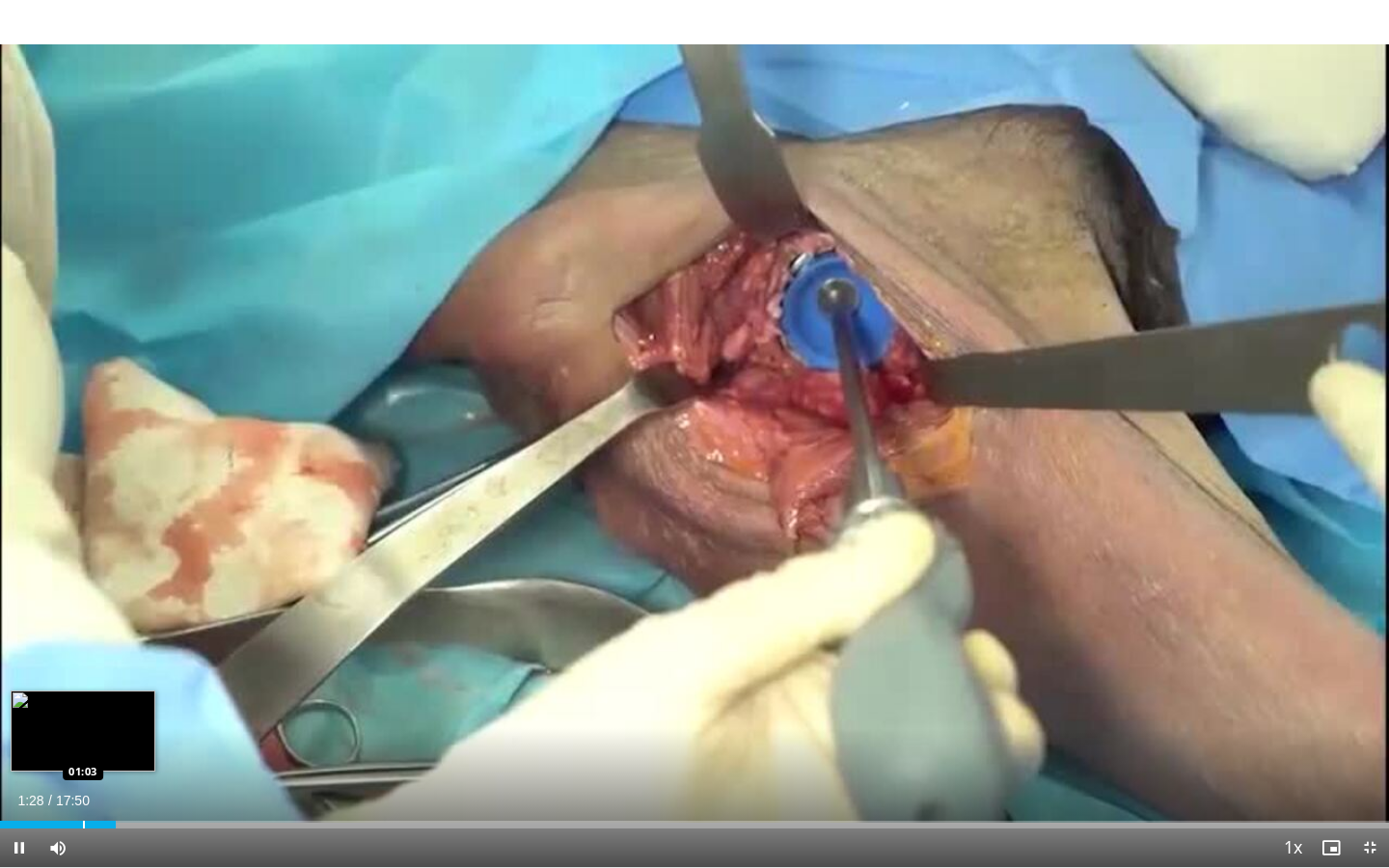 click on "01:28" at bounding box center [58, 825] 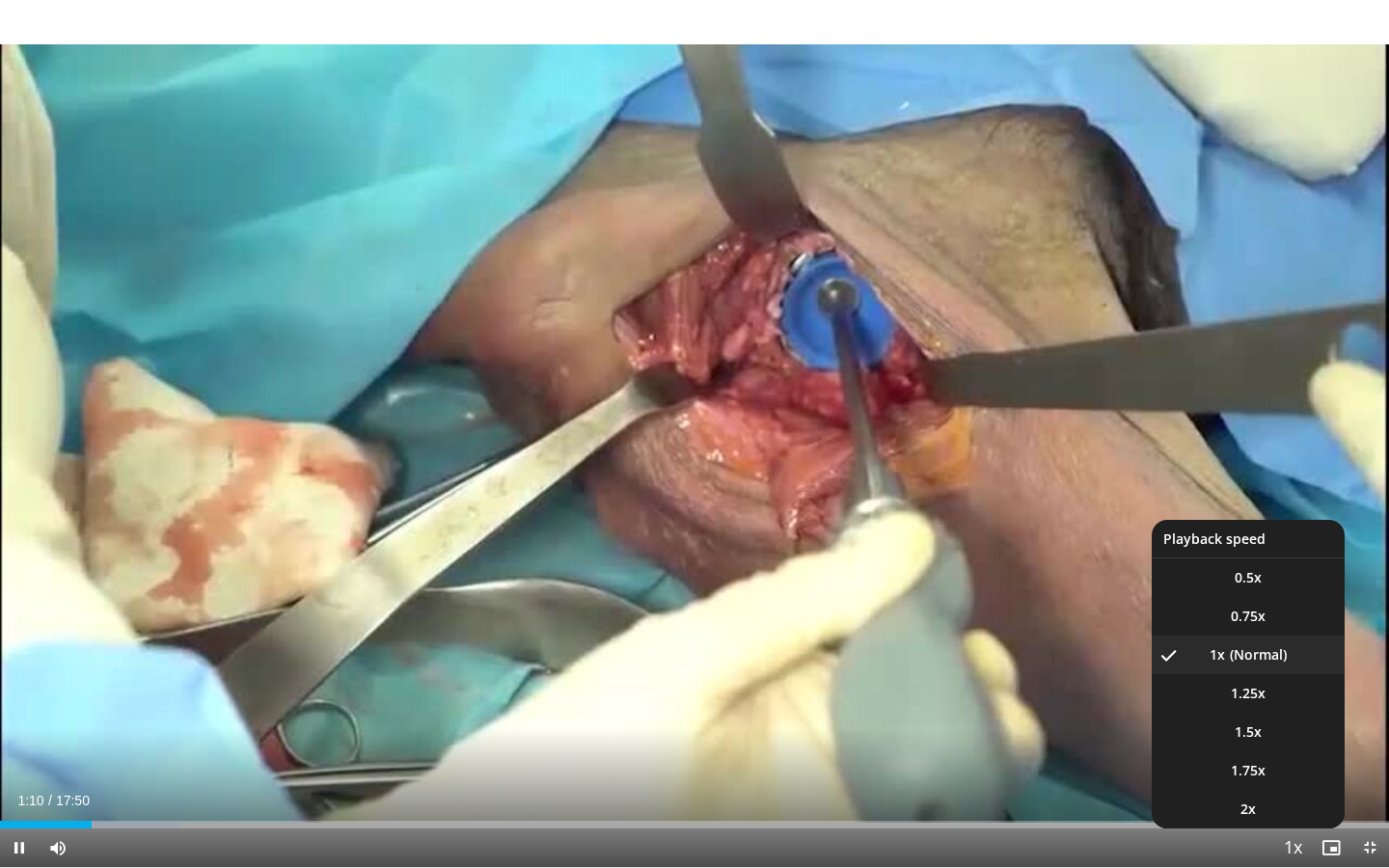 click at bounding box center (1293, 849) 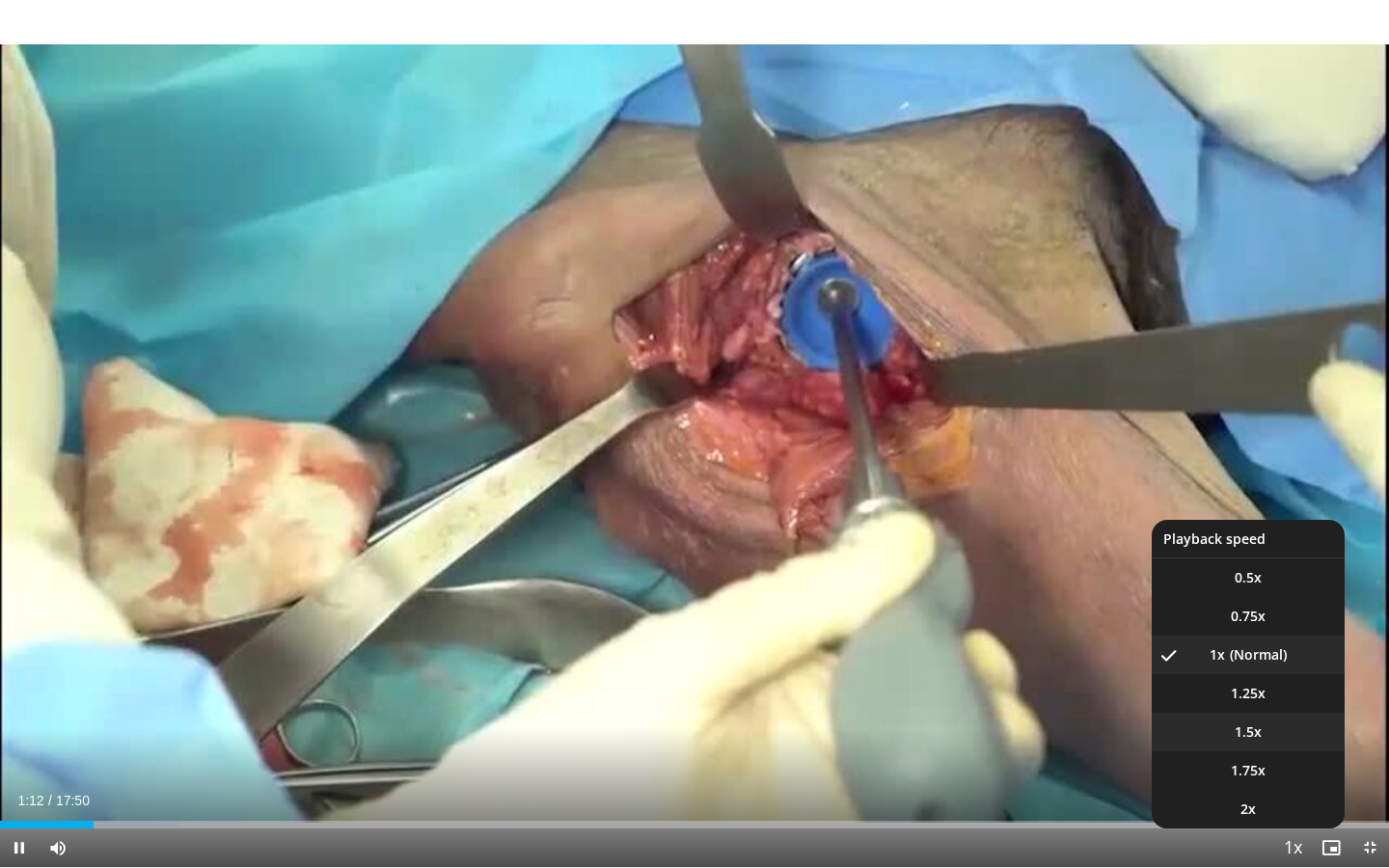 click on "1.5x" at bounding box center (1248, 732) 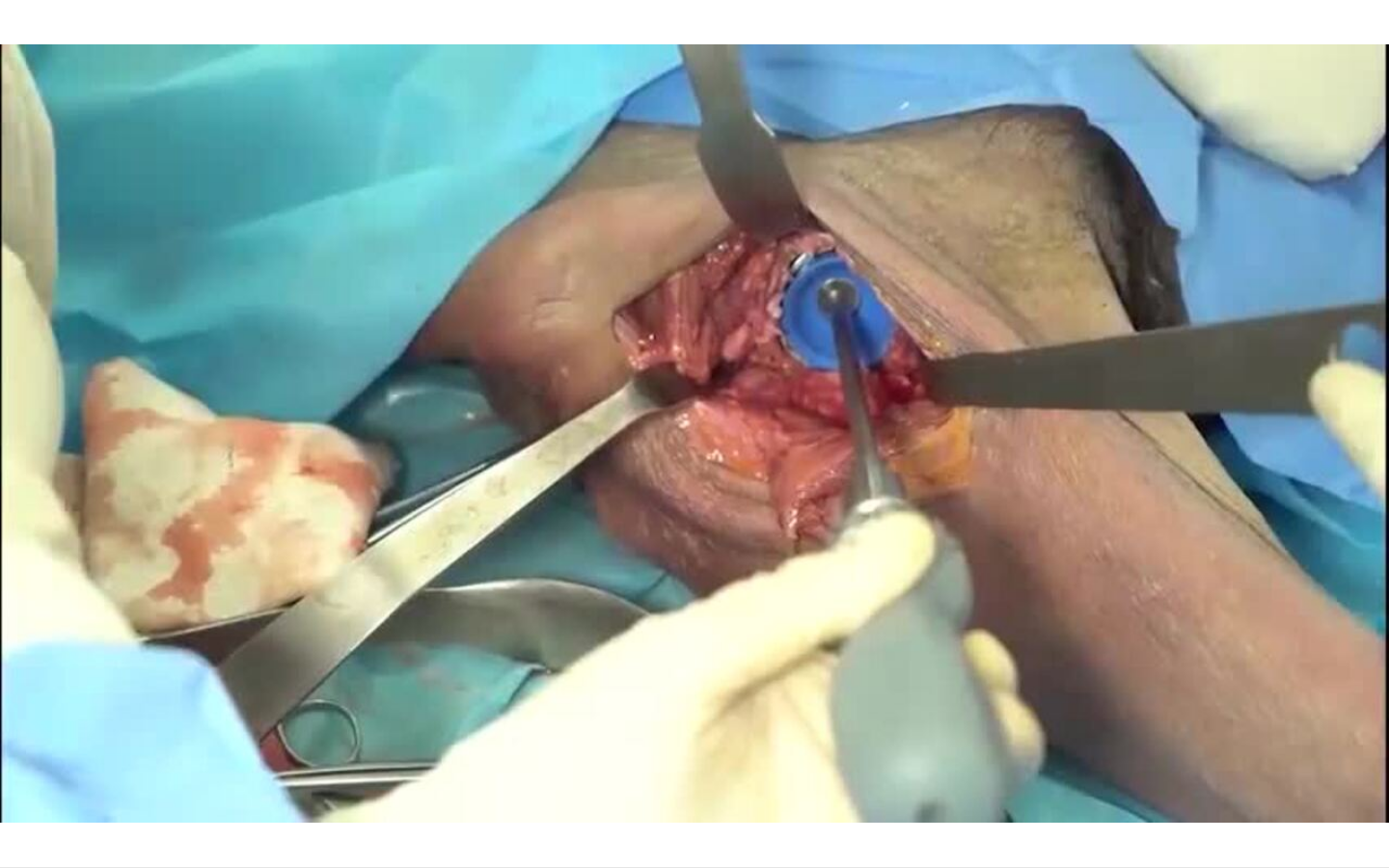 type 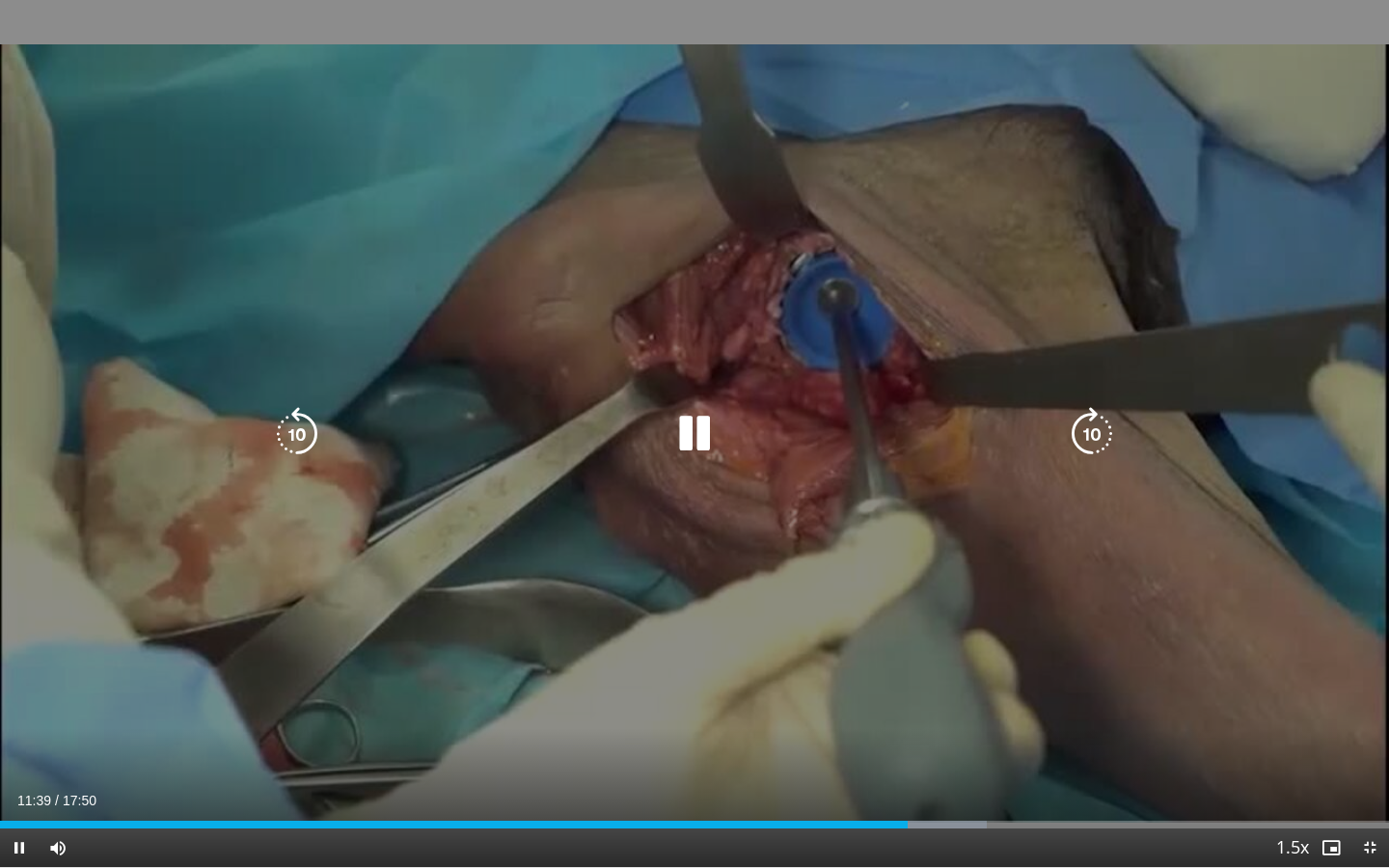 click at bounding box center [694, 434] 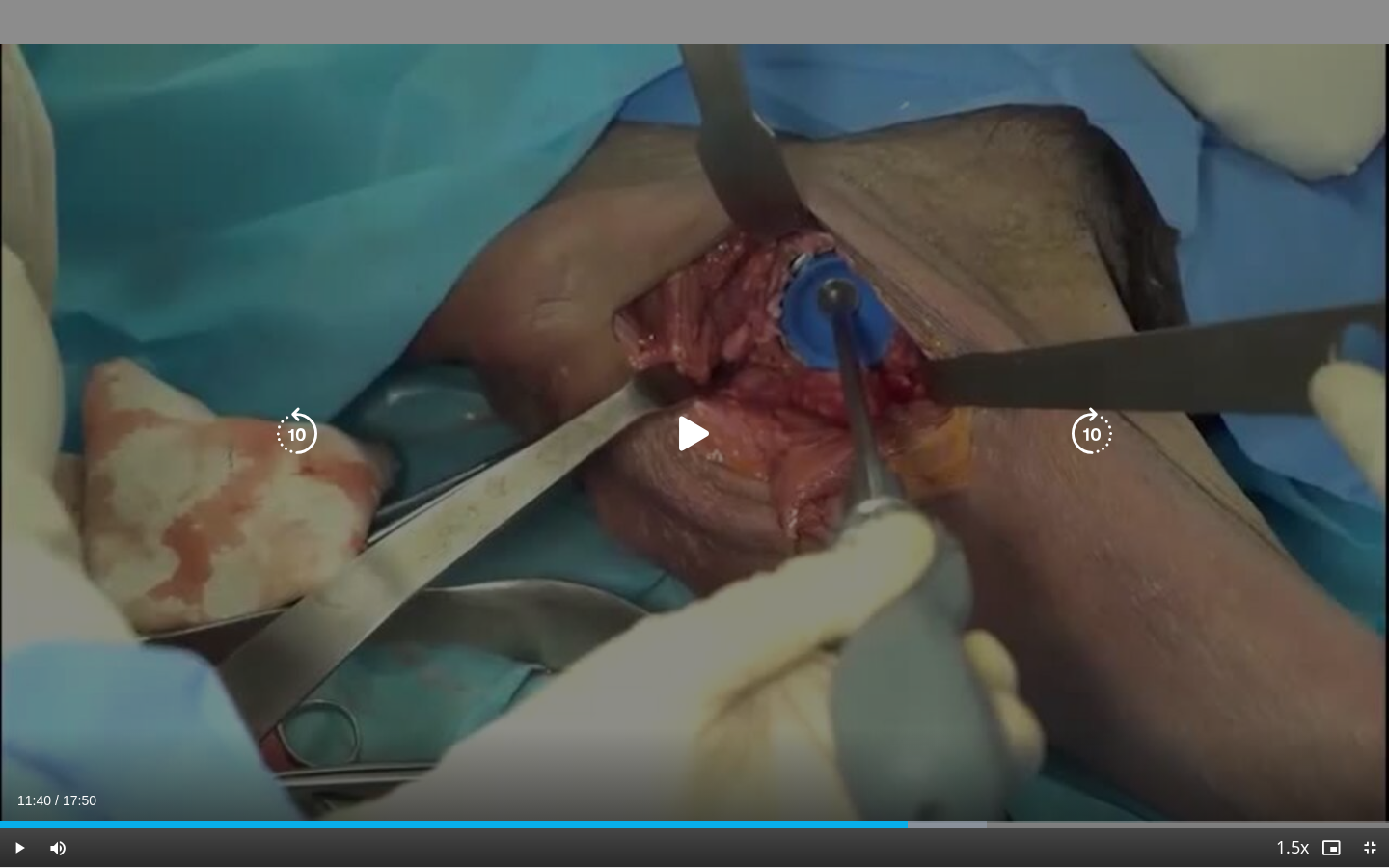 click at bounding box center (694, 434) 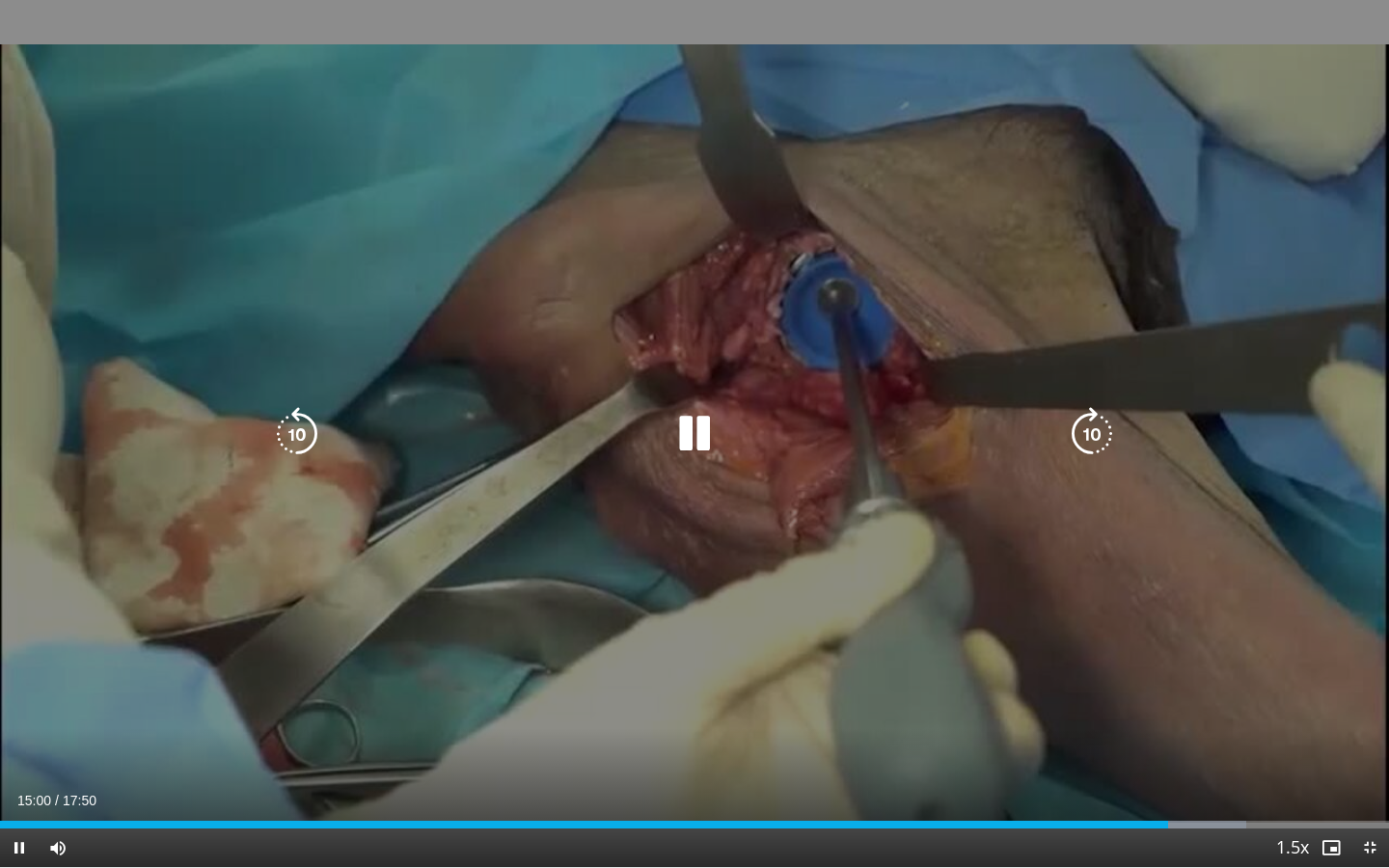 click at bounding box center (1092, 434) 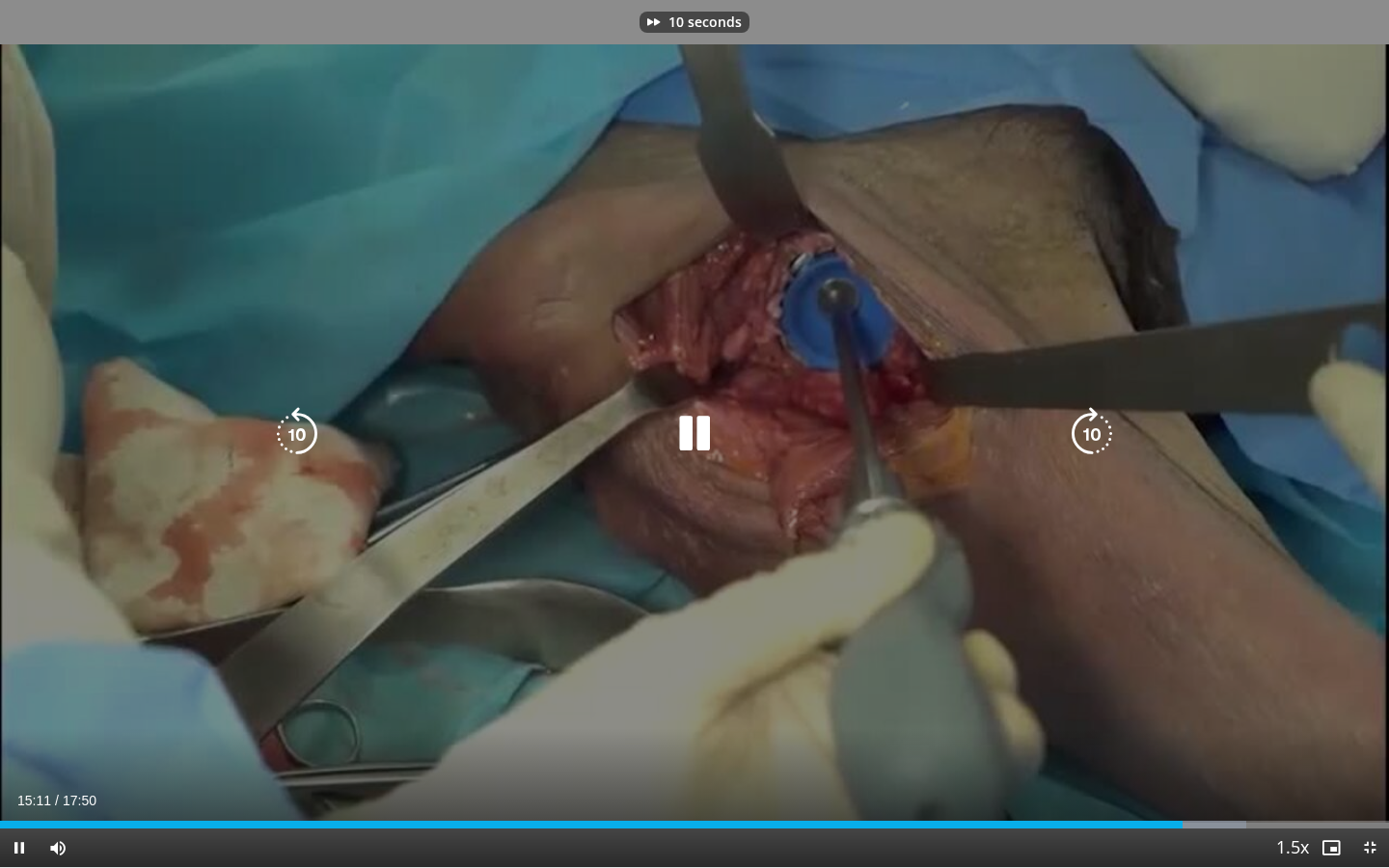 click at bounding box center [1092, 434] 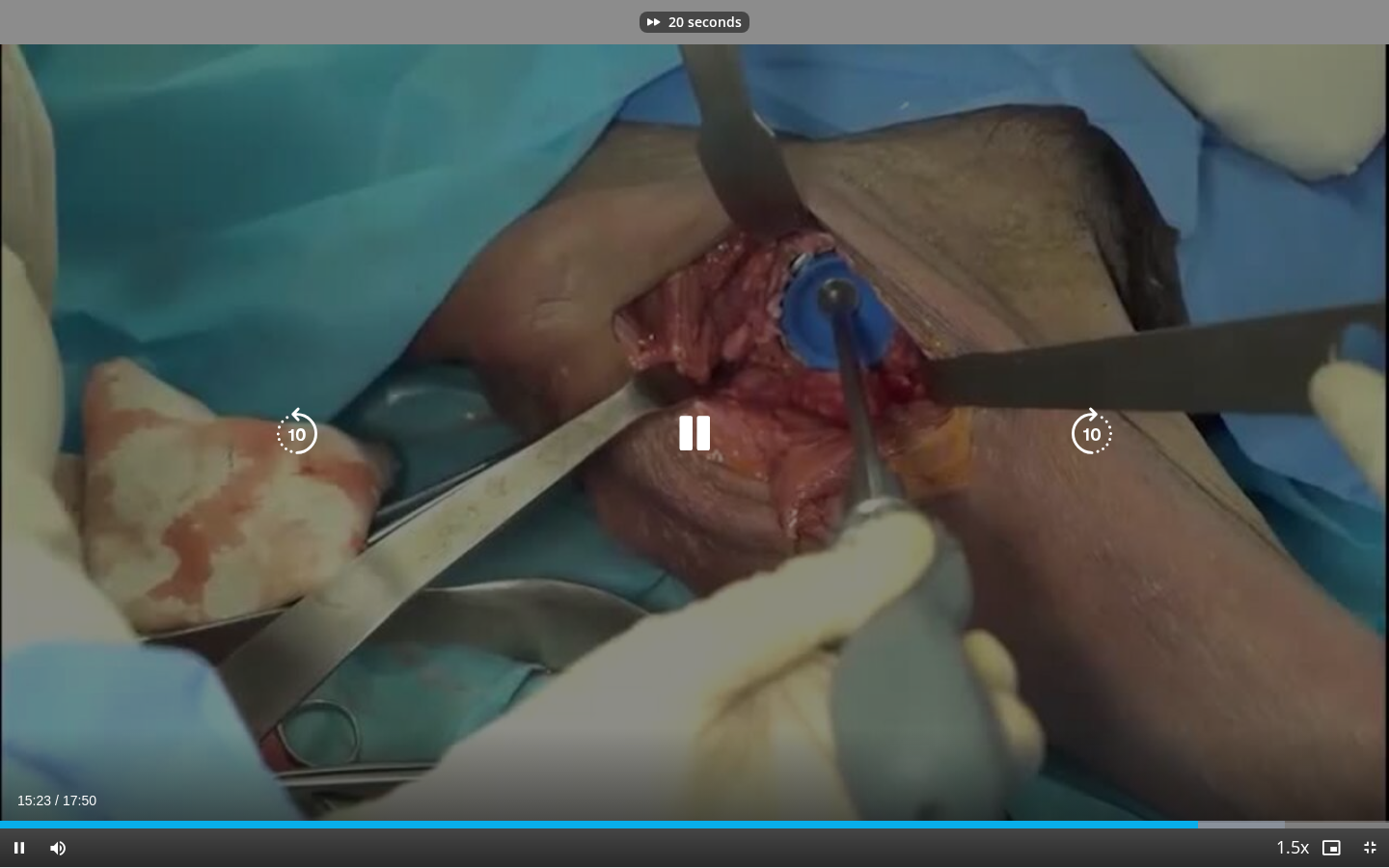 click at bounding box center (1092, 434) 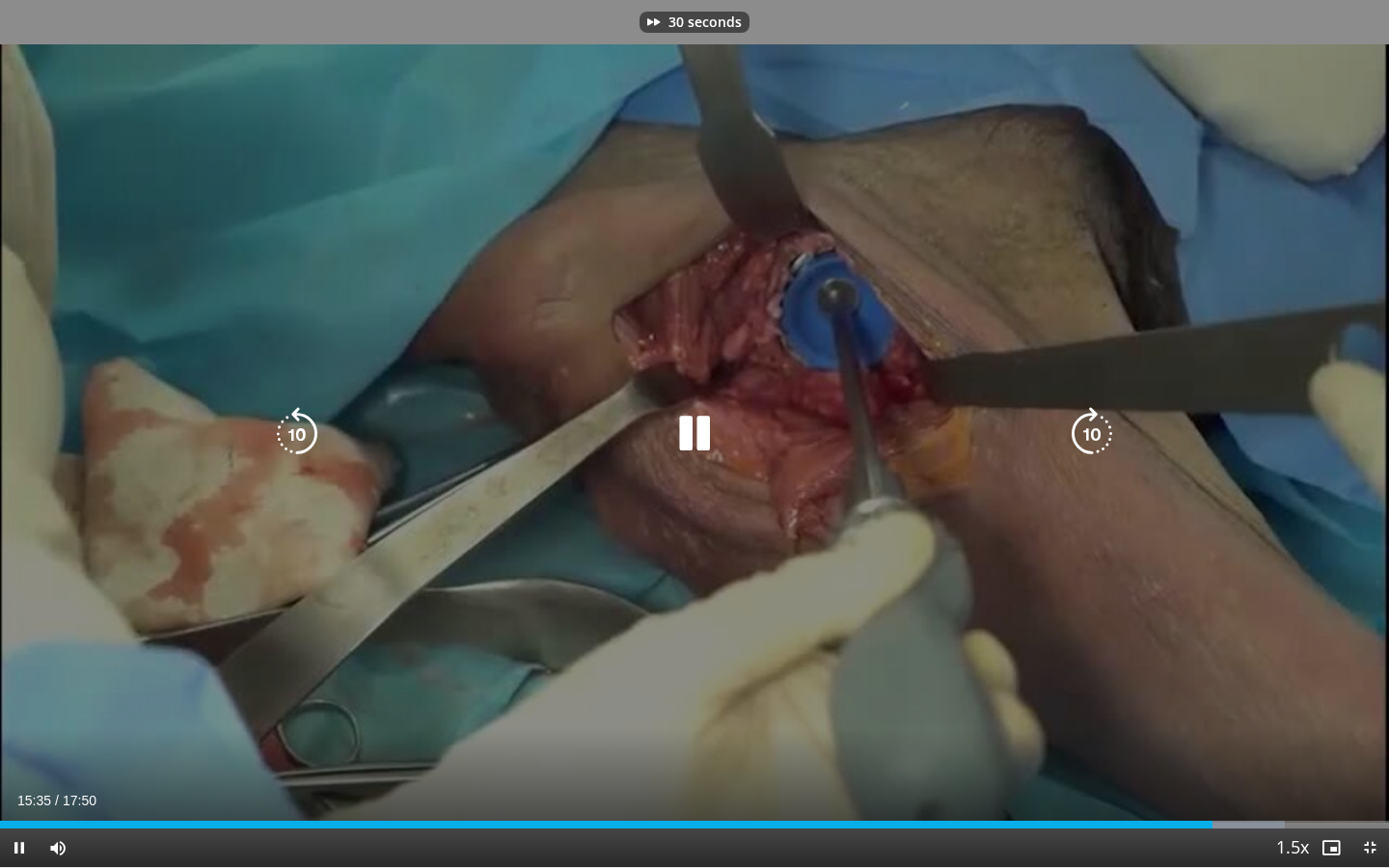 click at bounding box center [1092, 434] 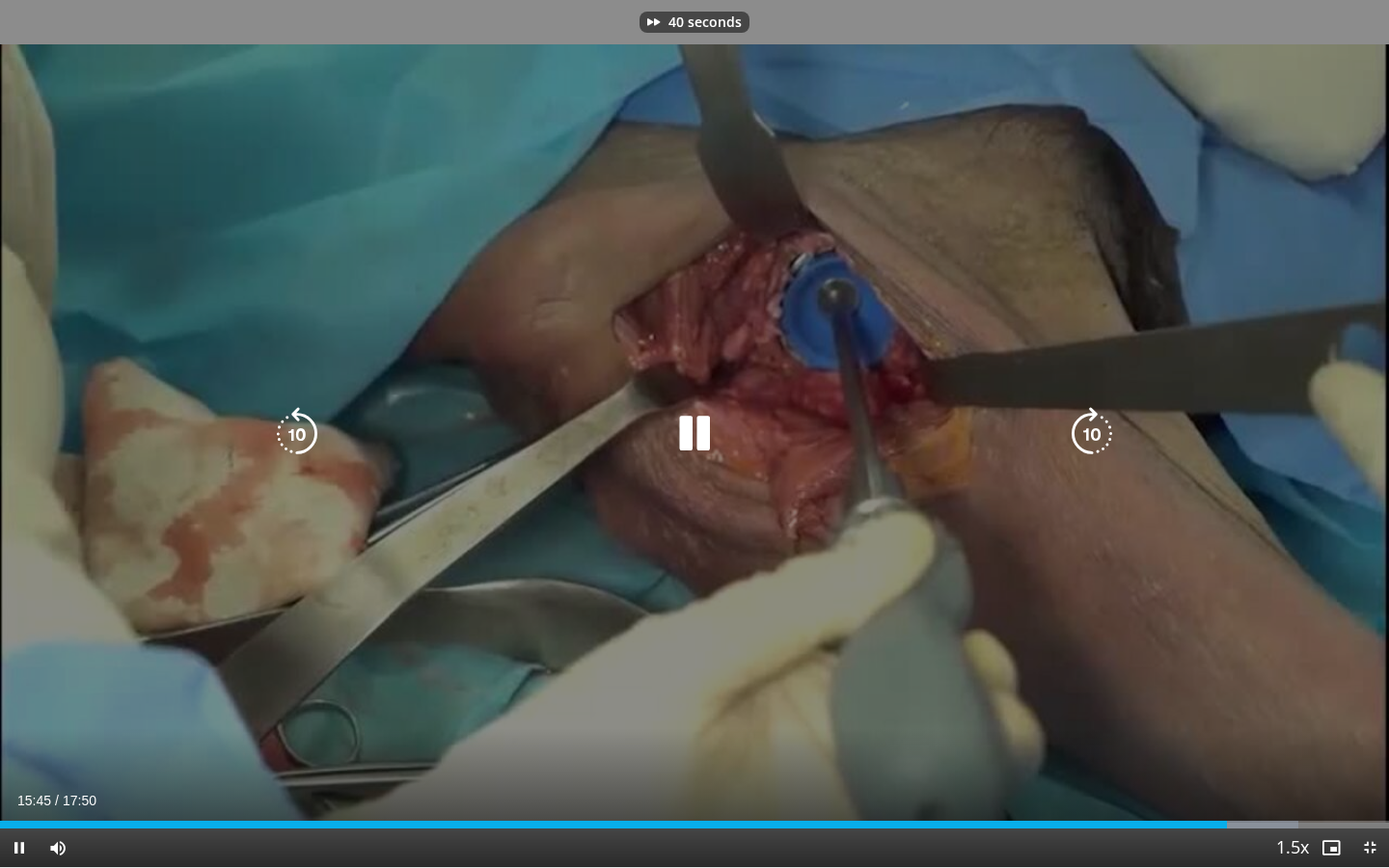 click at bounding box center [1092, 434] 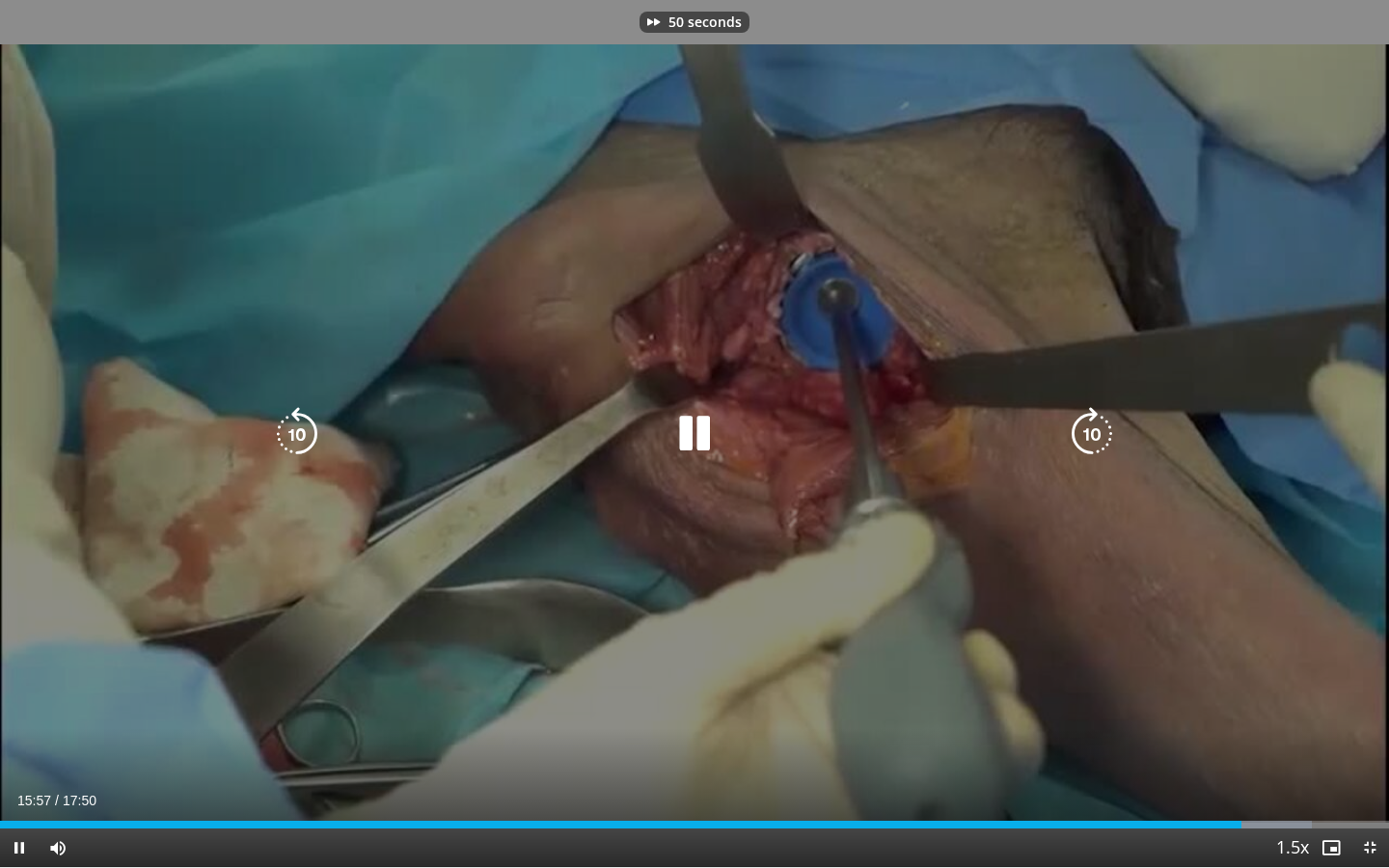 click at bounding box center [1092, 434] 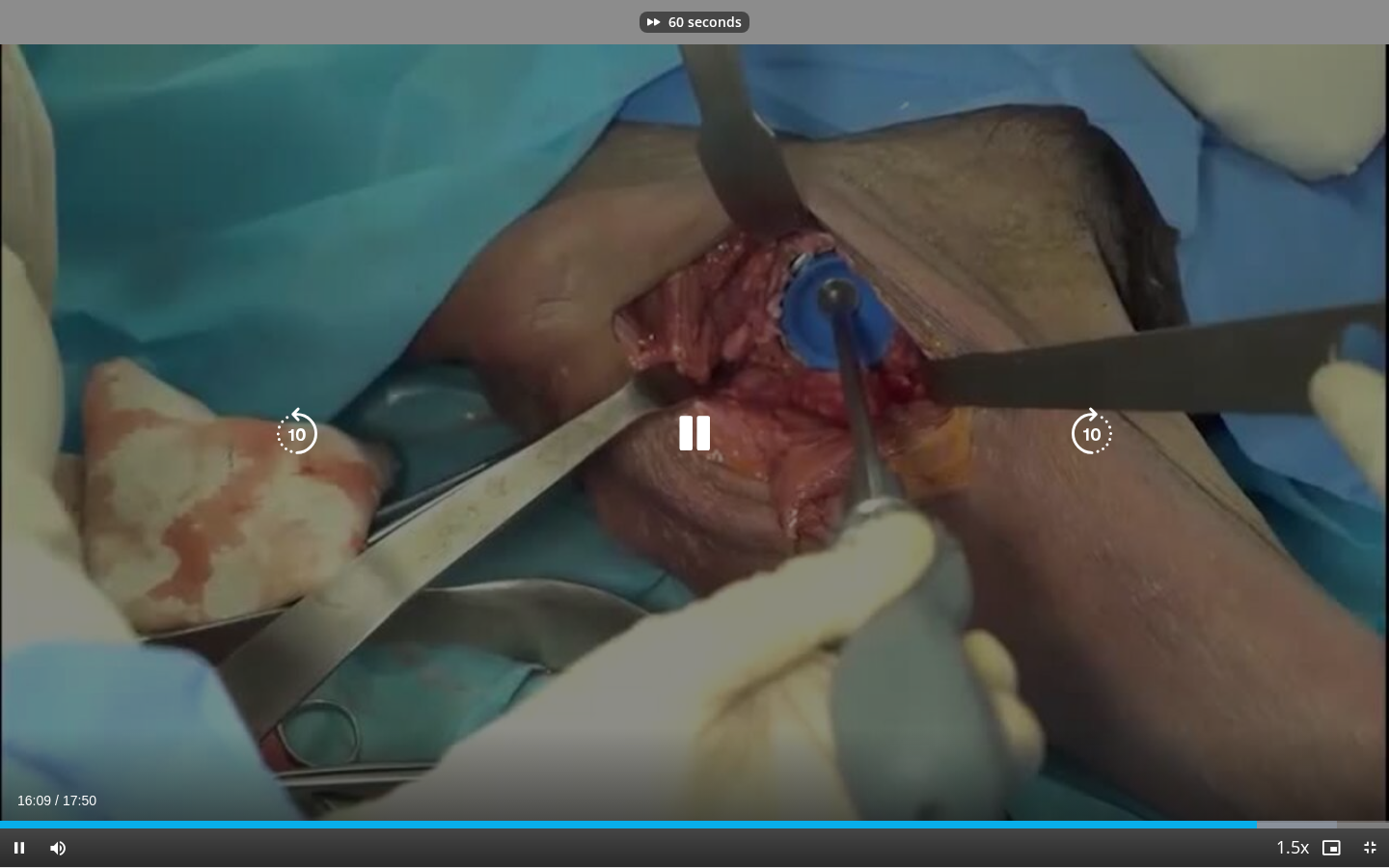 click at bounding box center (1092, 434) 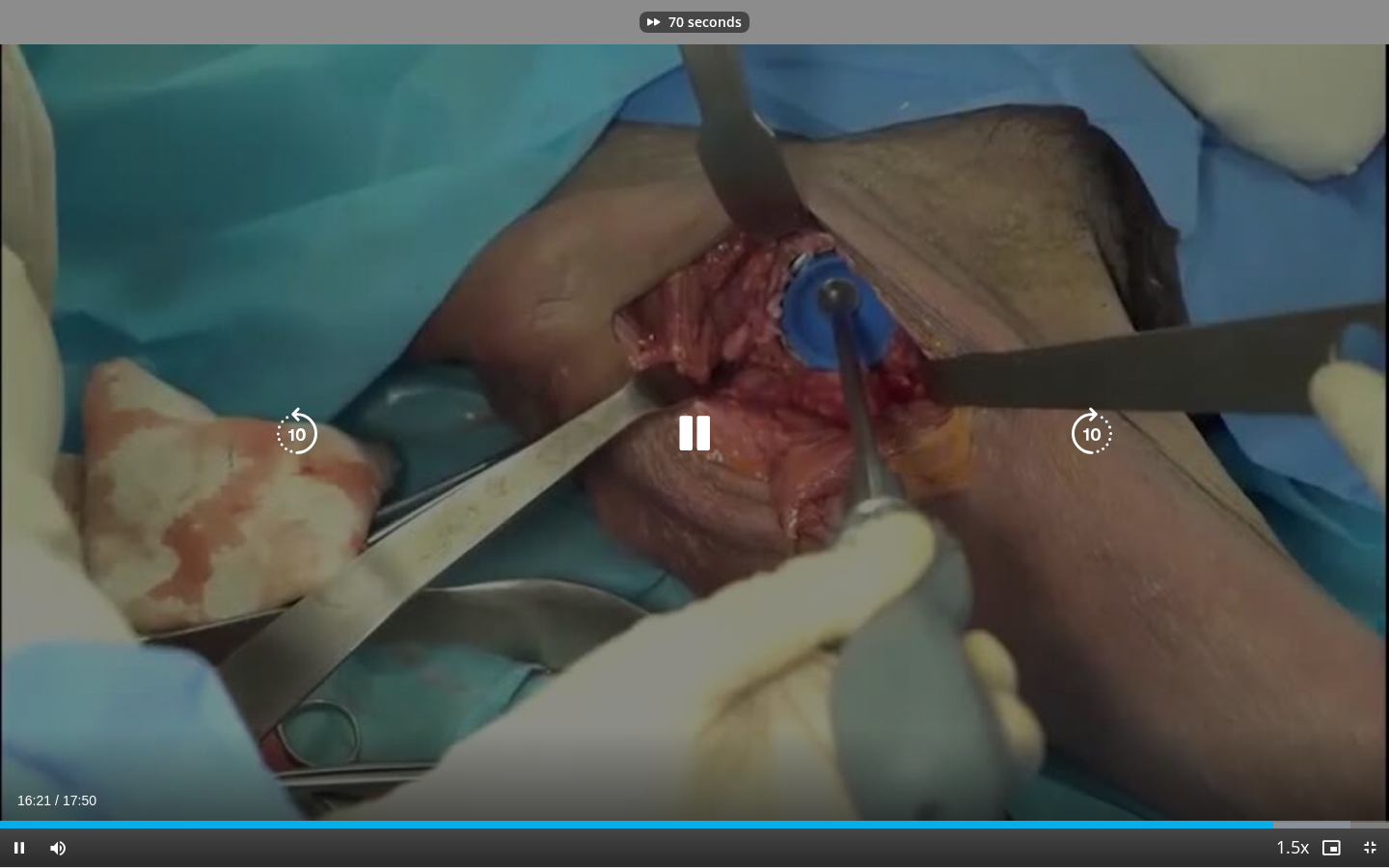 click at bounding box center (297, 434) 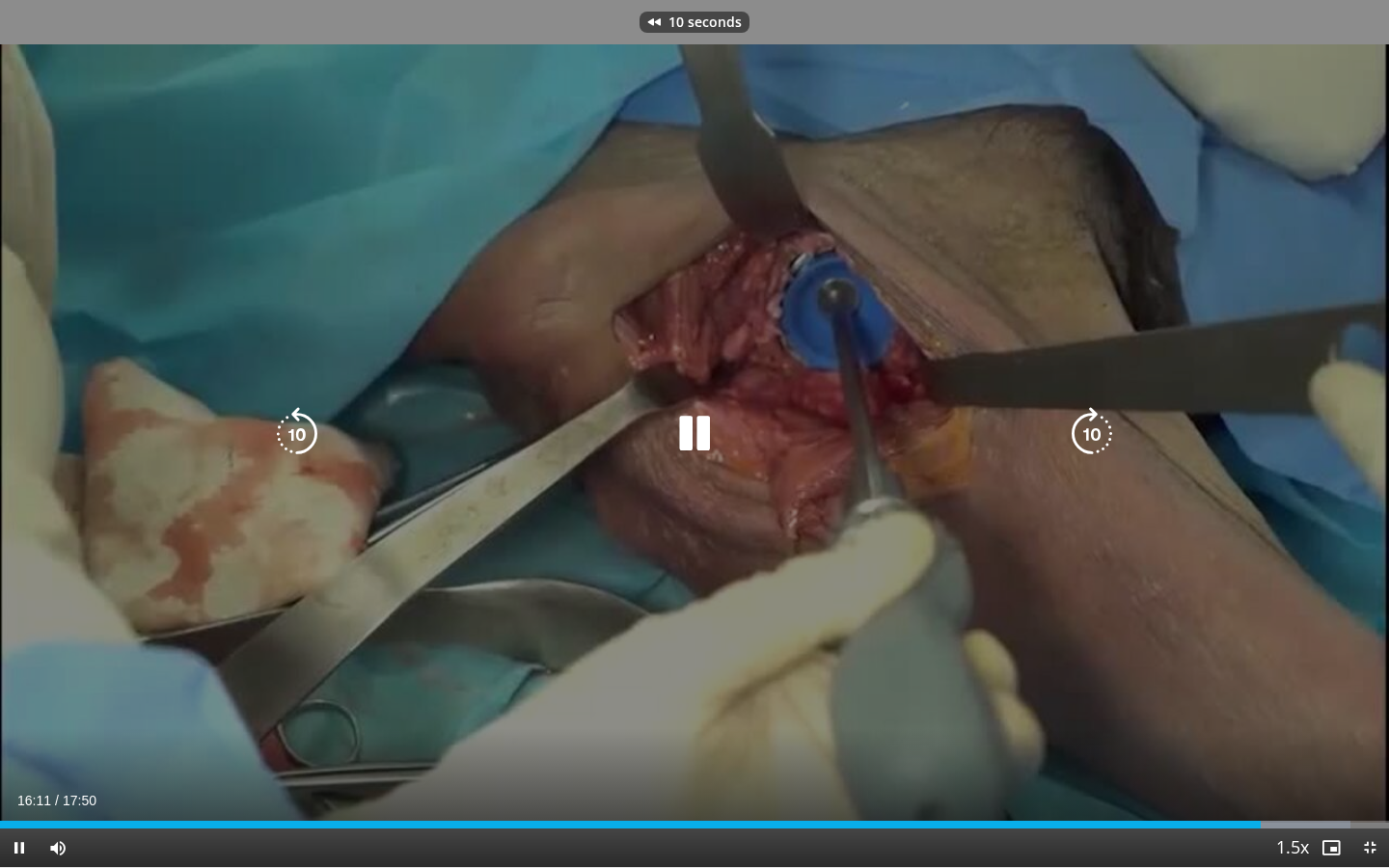 click at bounding box center [297, 434] 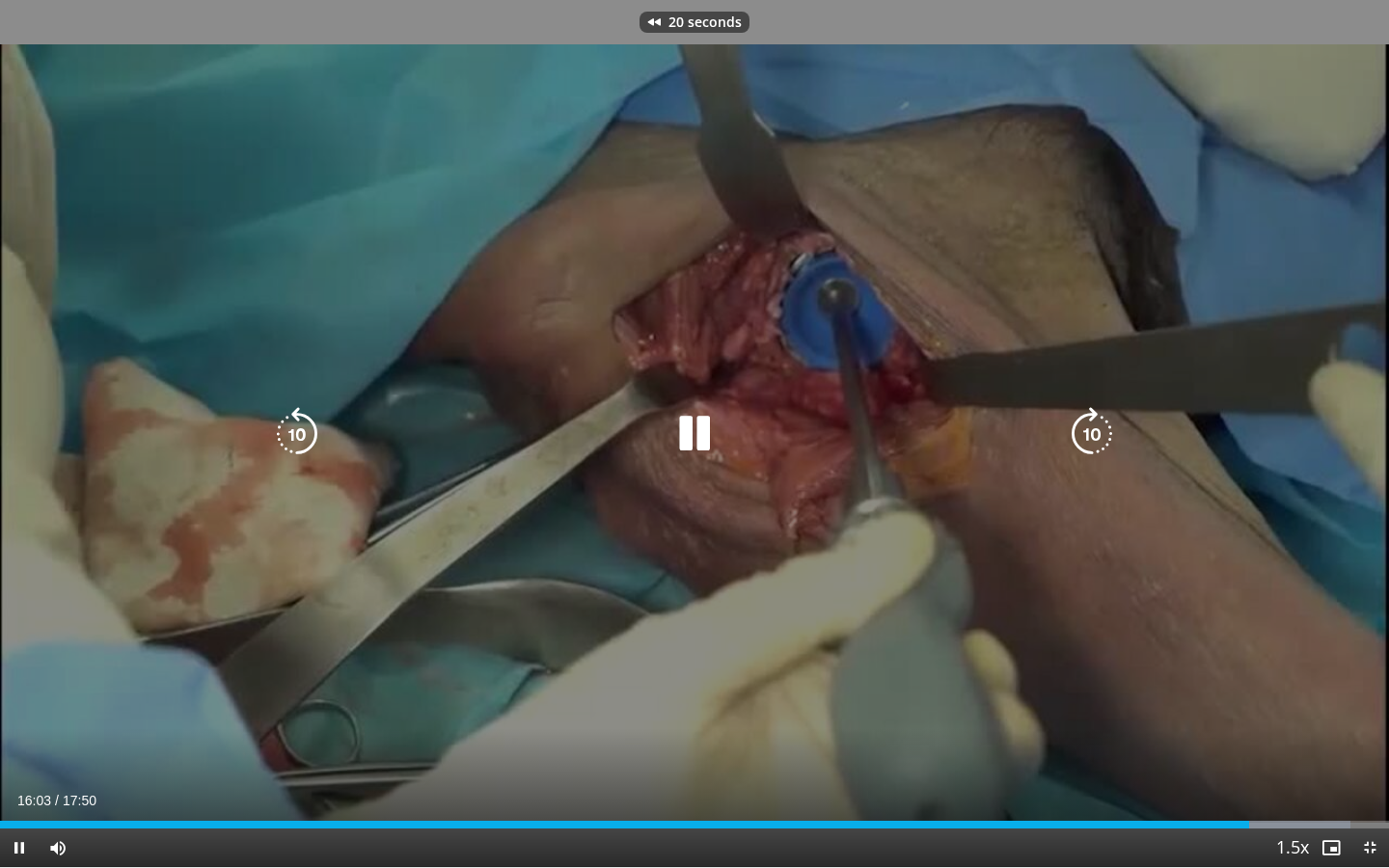 click at bounding box center [297, 434] 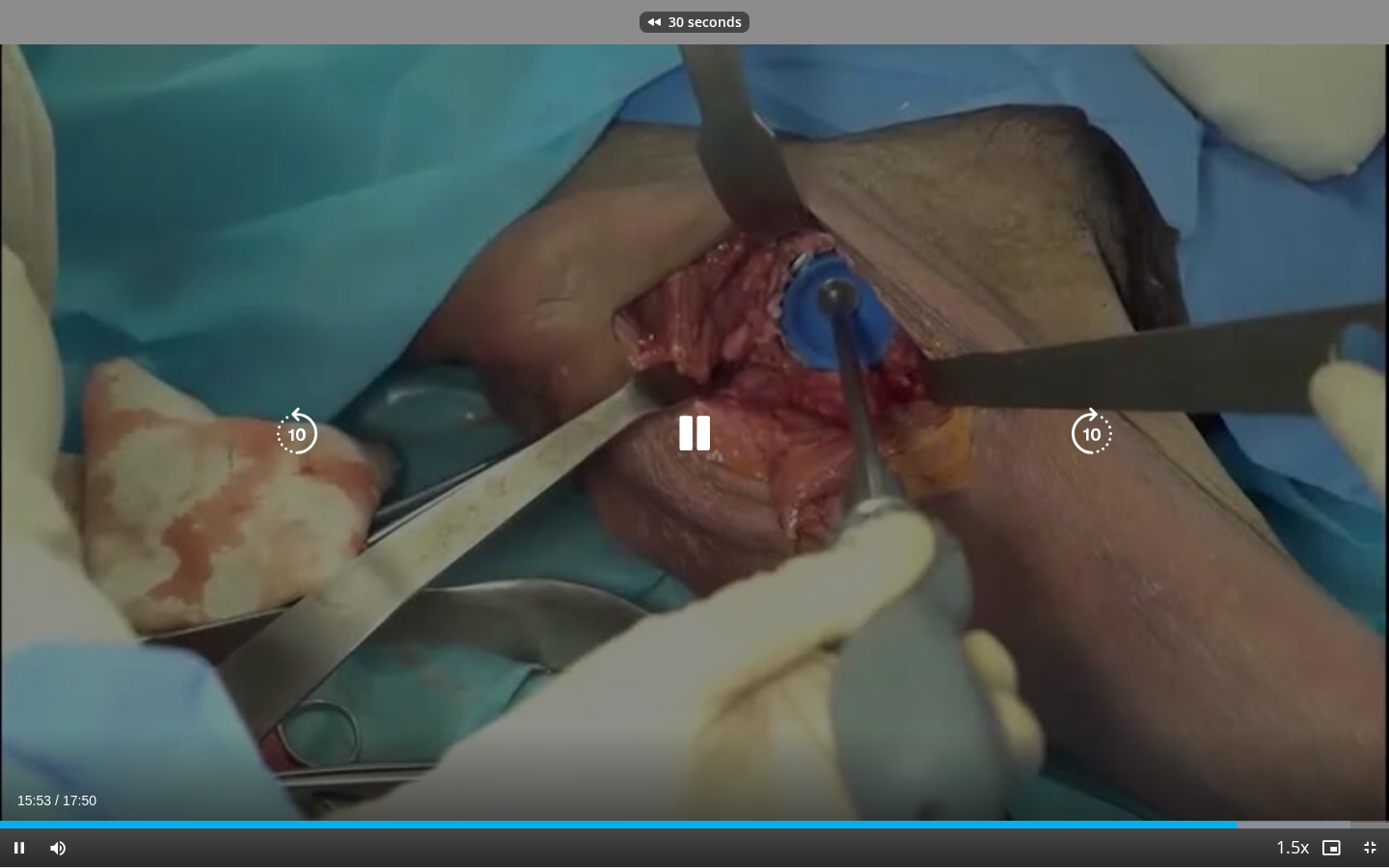 click at bounding box center (297, 434) 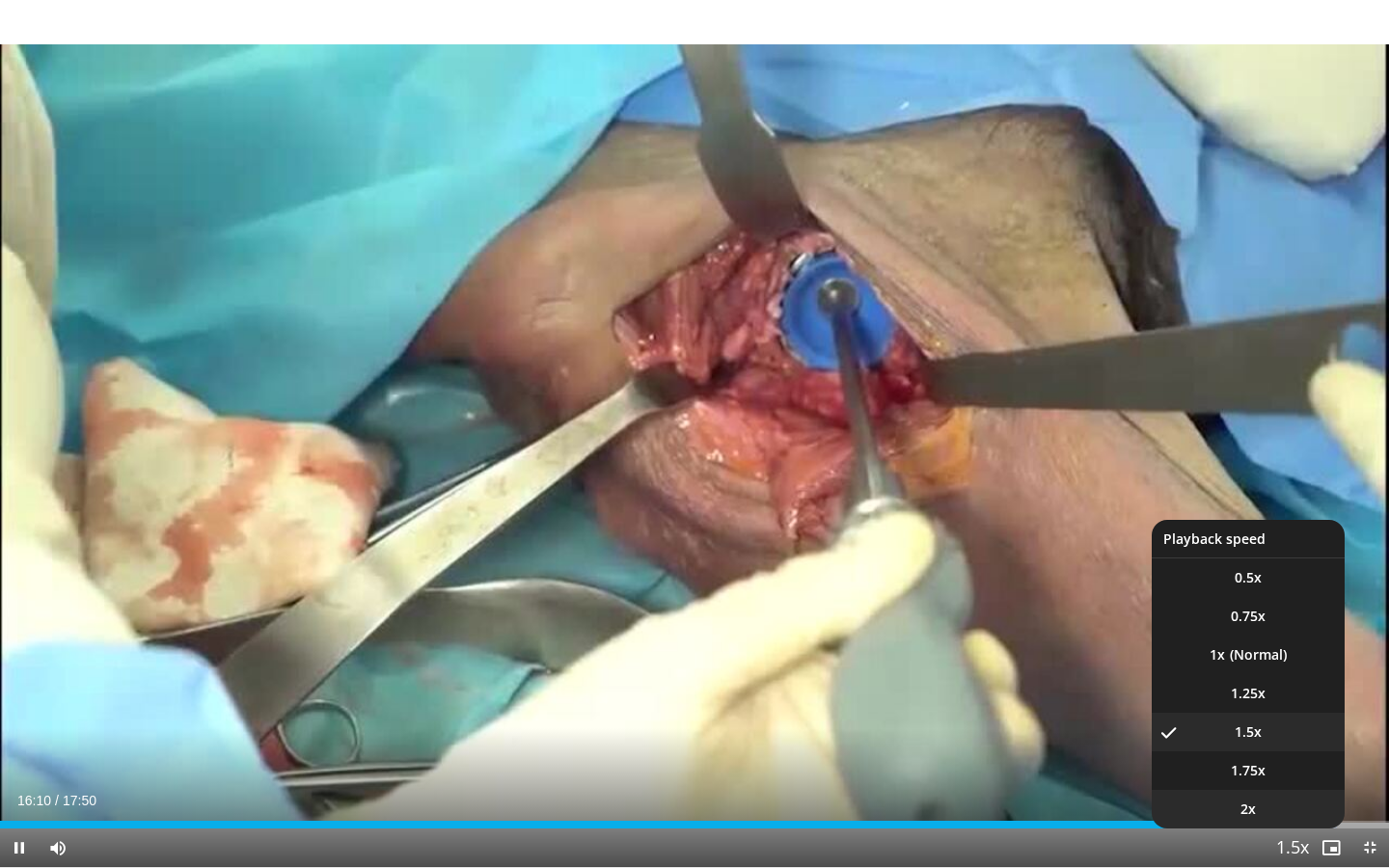 click on "2x" at bounding box center [1248, 809] 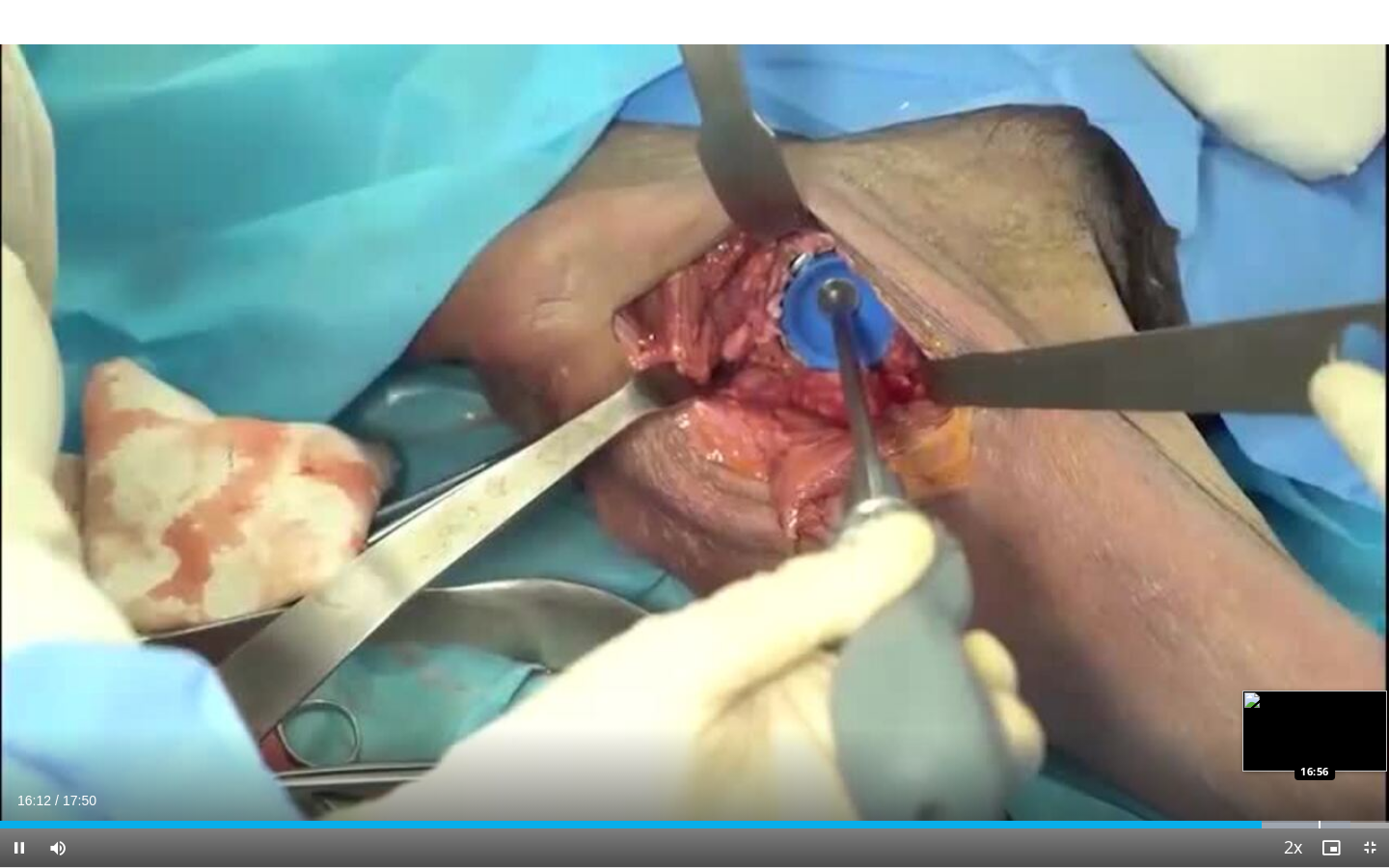 click at bounding box center [1320, 825] 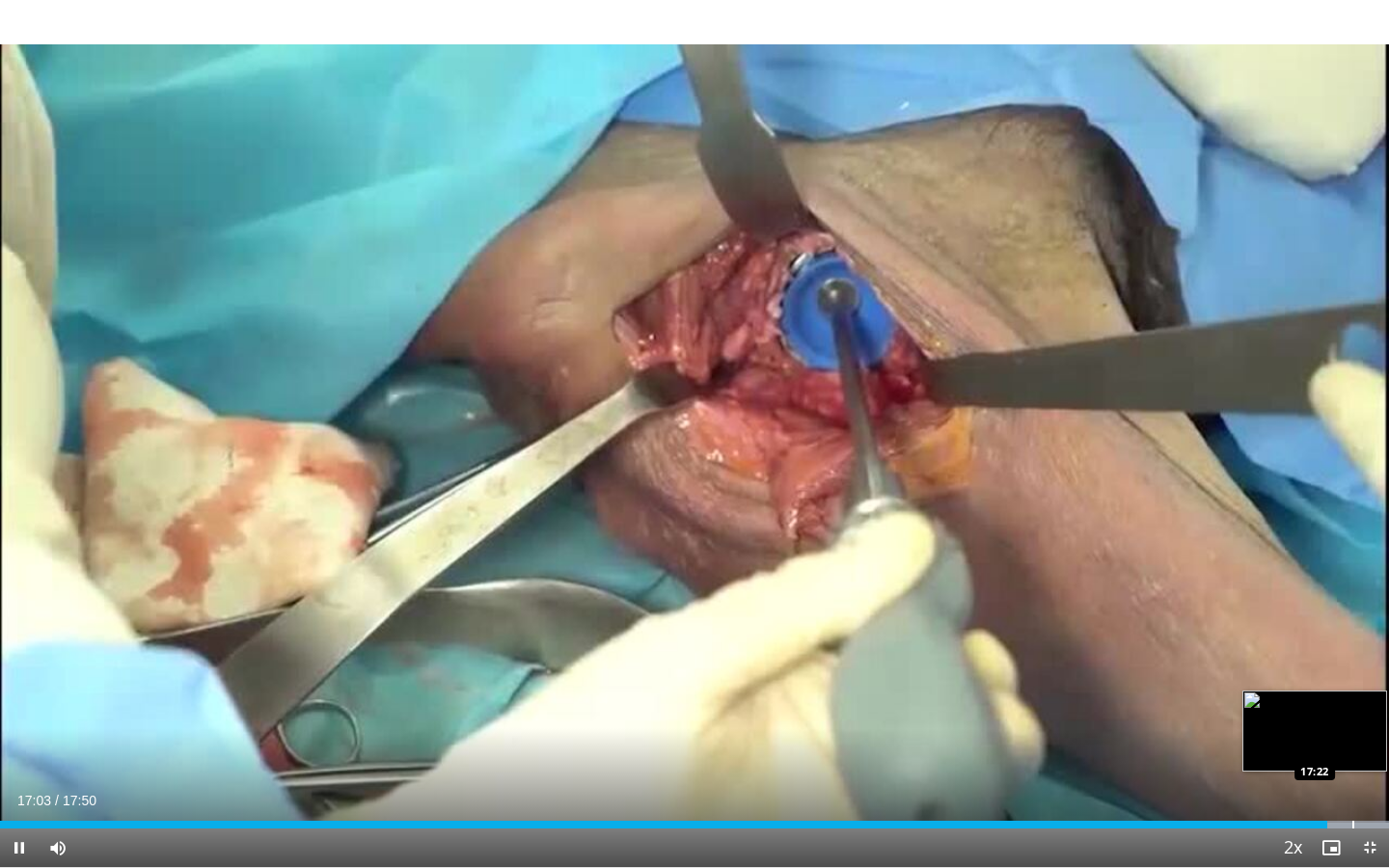 click on "Loaded :  100.00% 17:03 17:22" at bounding box center [694, 825] 